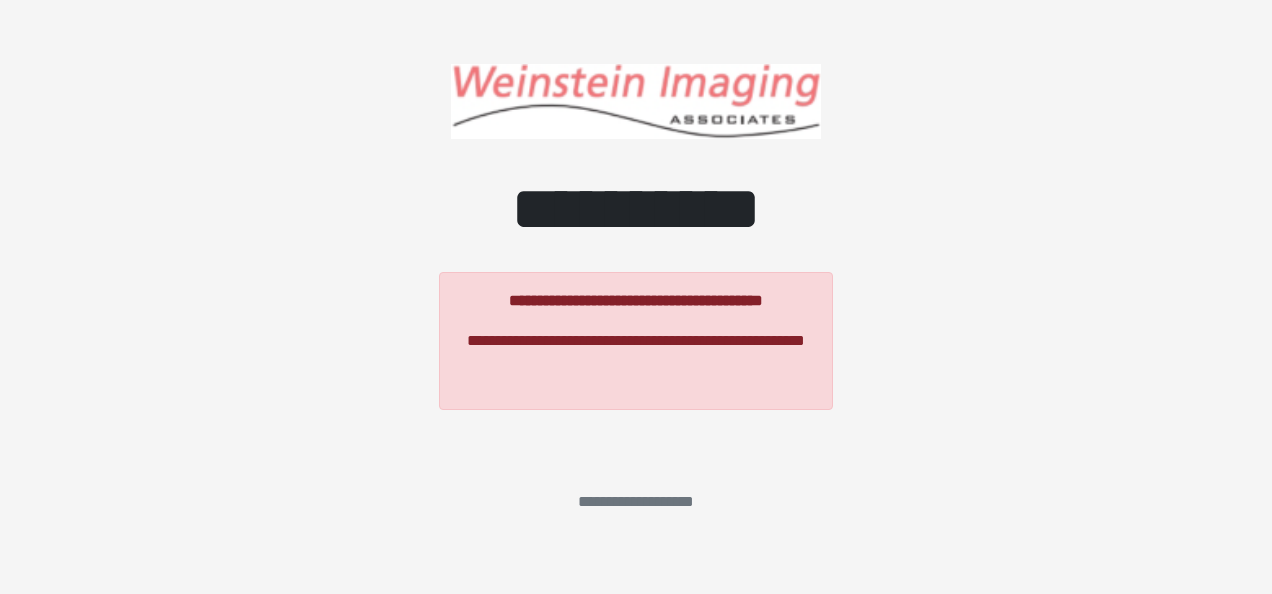 scroll, scrollTop: 0, scrollLeft: 0, axis: both 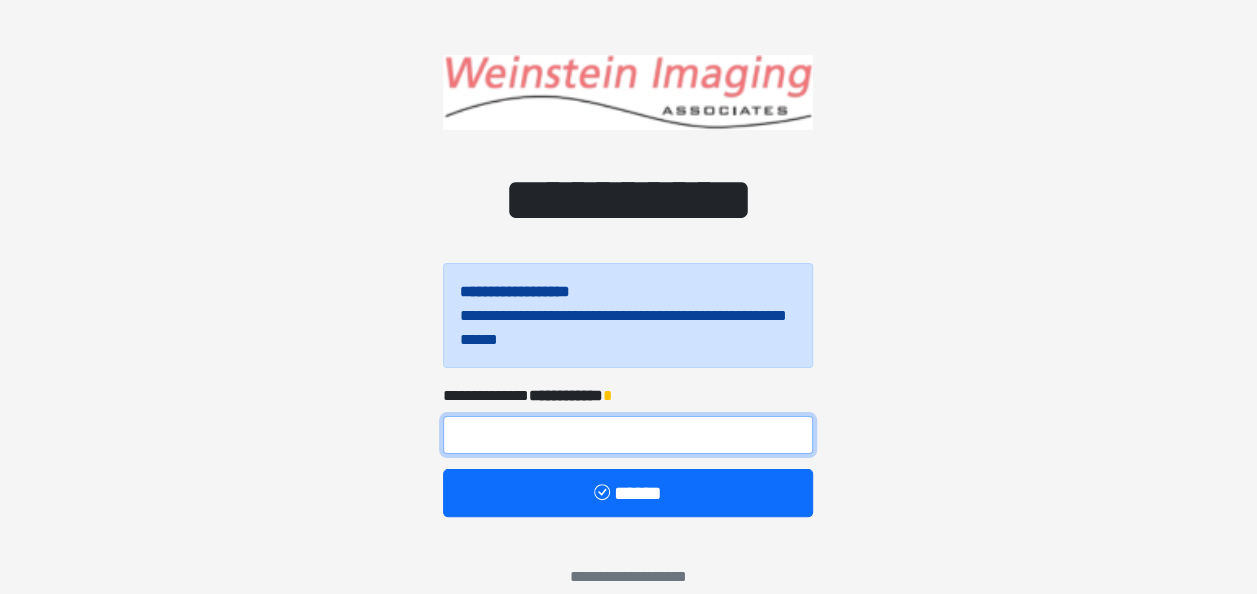 click at bounding box center (628, 435) 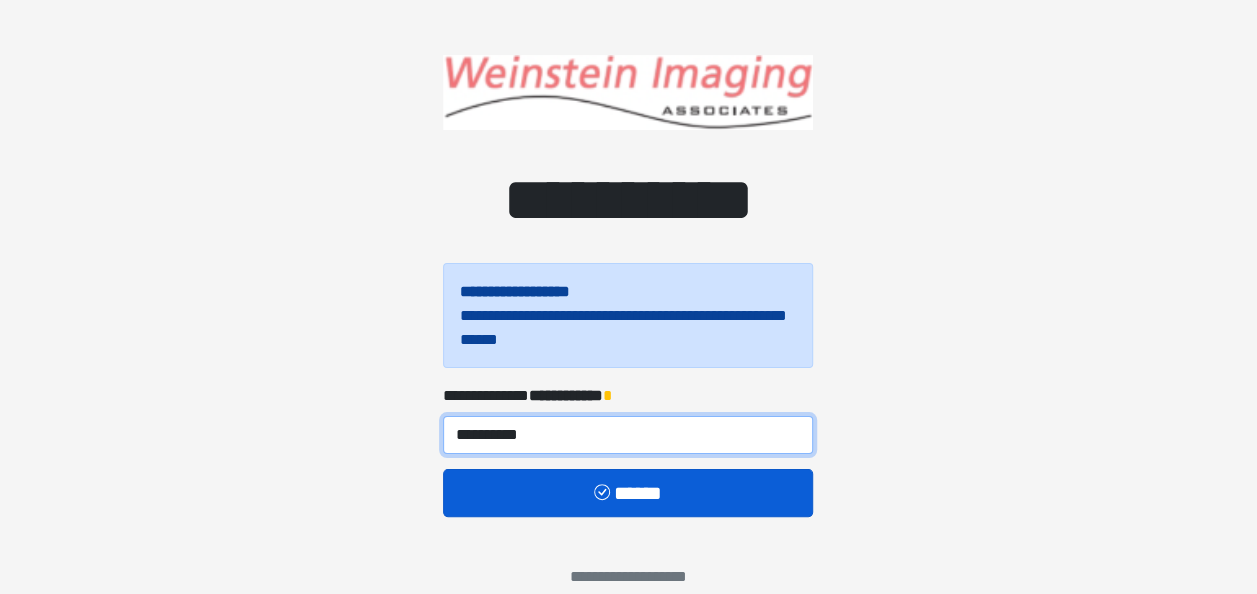 type on "**********" 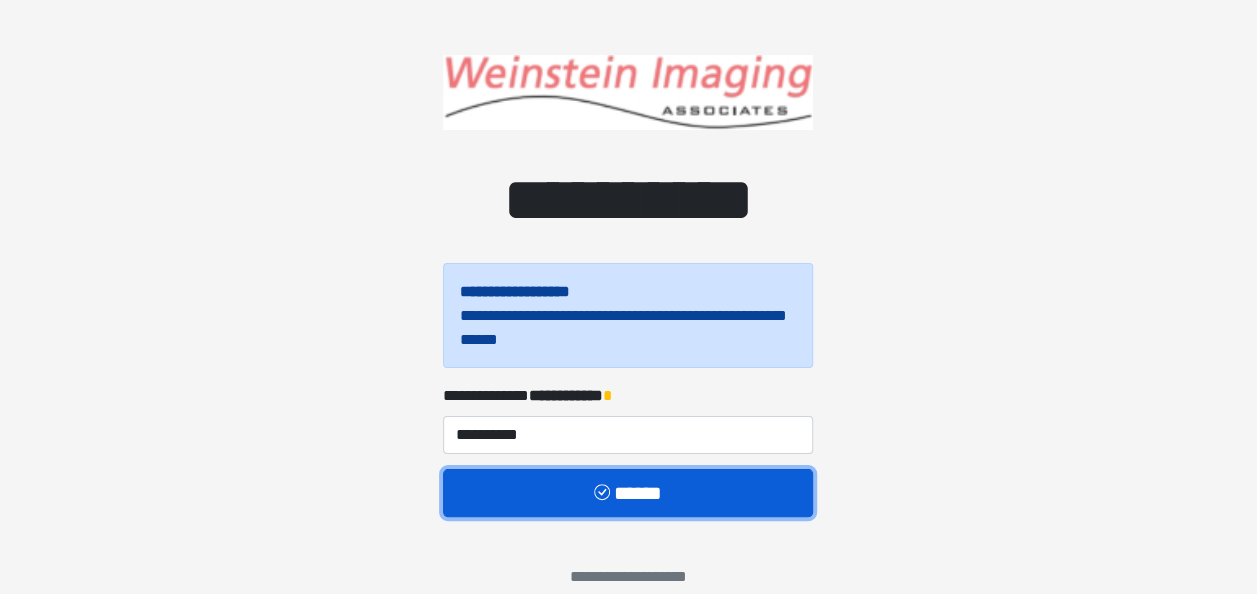 click on "******" at bounding box center [628, 492] 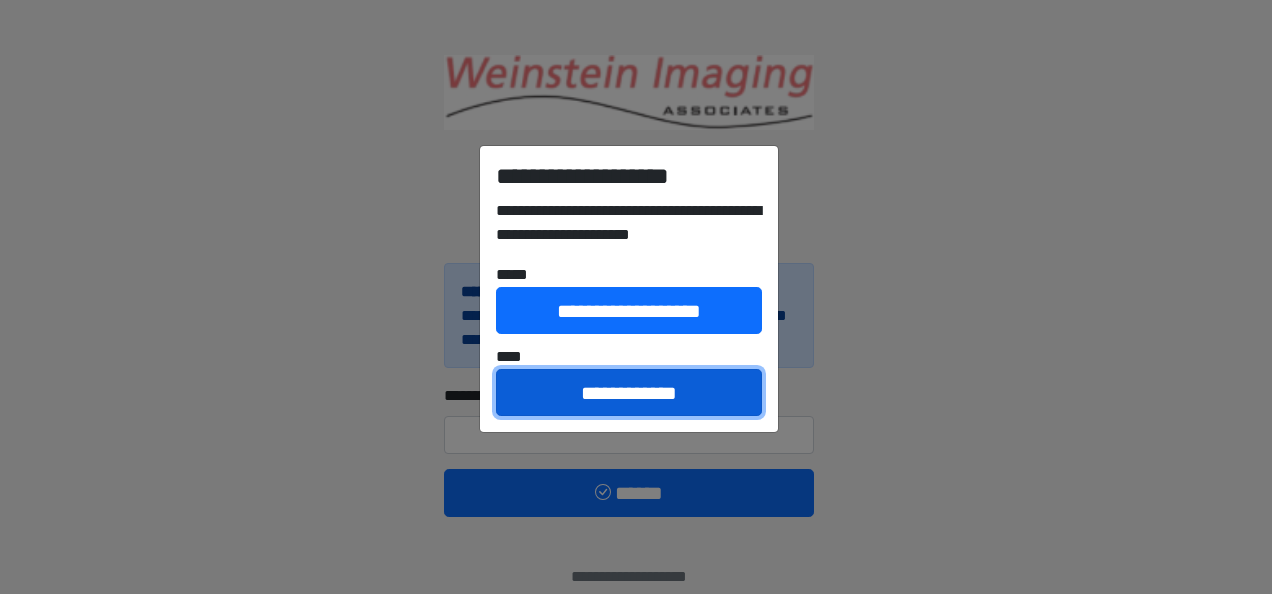 click on "**********" at bounding box center (629, 392) 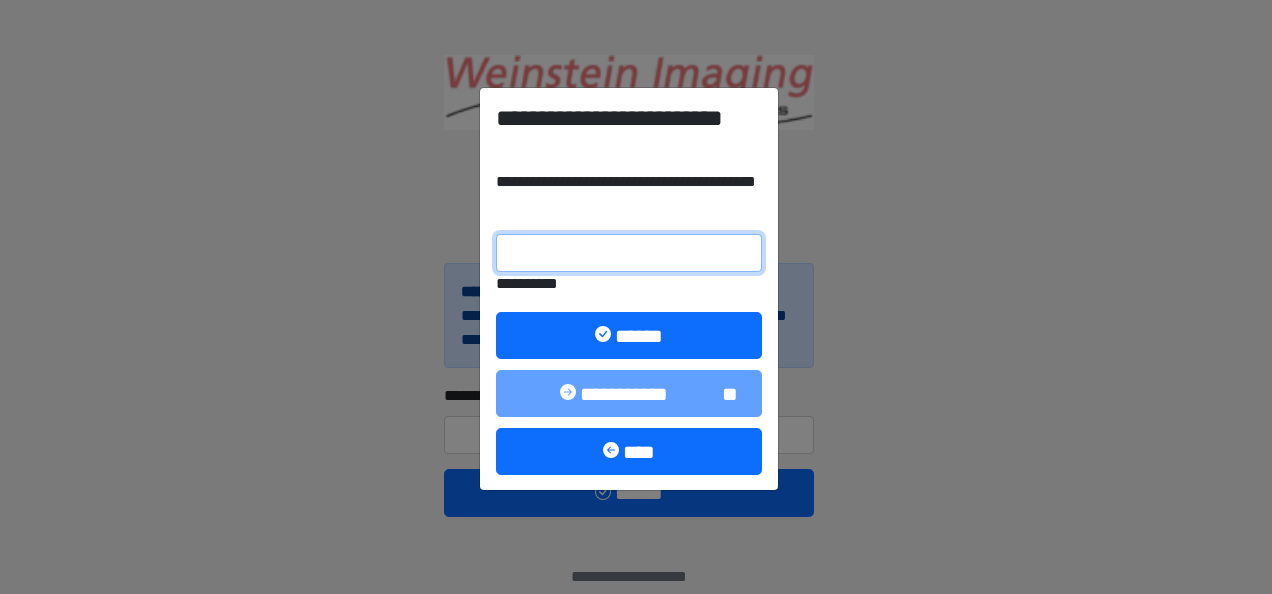 click on "**********" at bounding box center (629, 253) 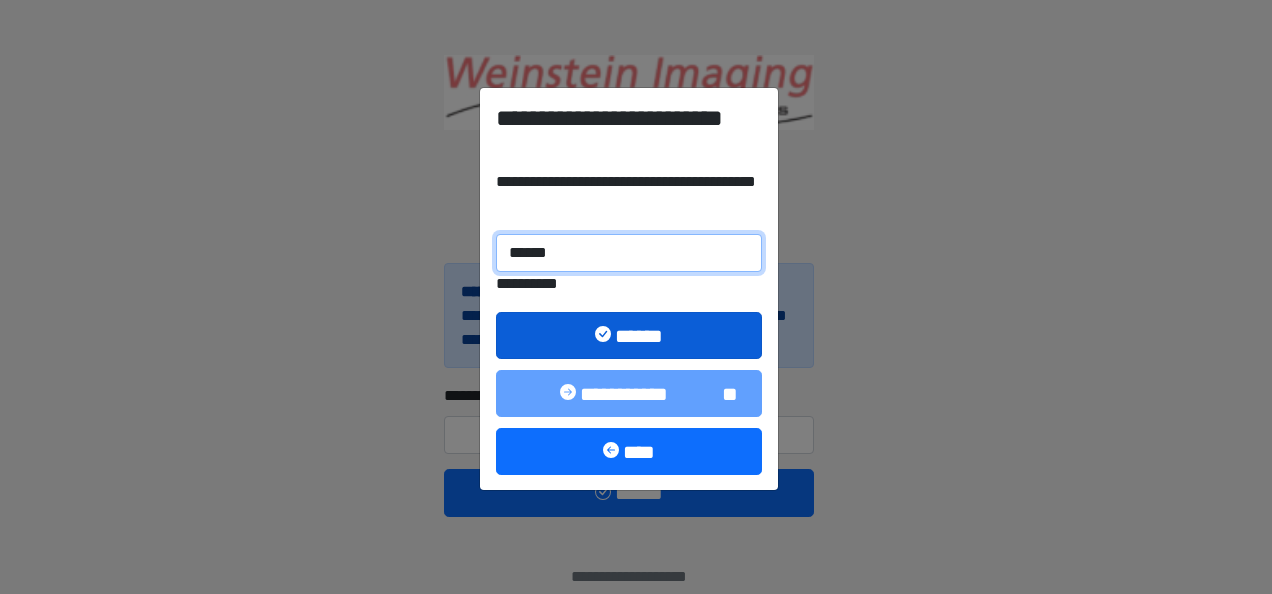 type on "******" 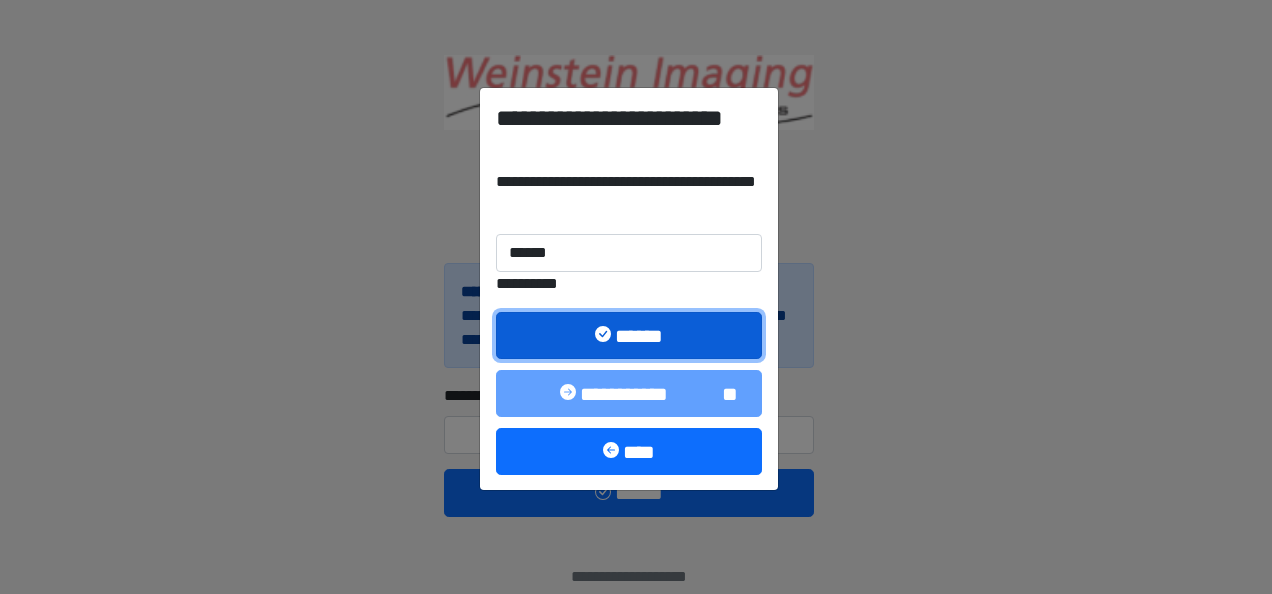 click at bounding box center (605, 336) 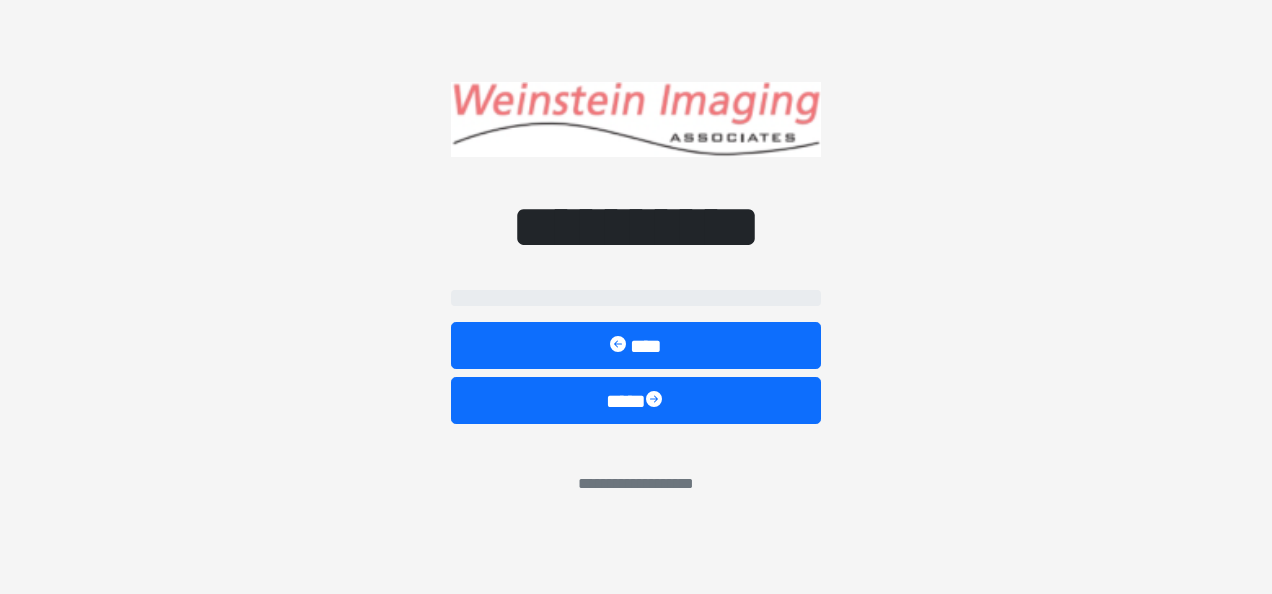 select on "*****" 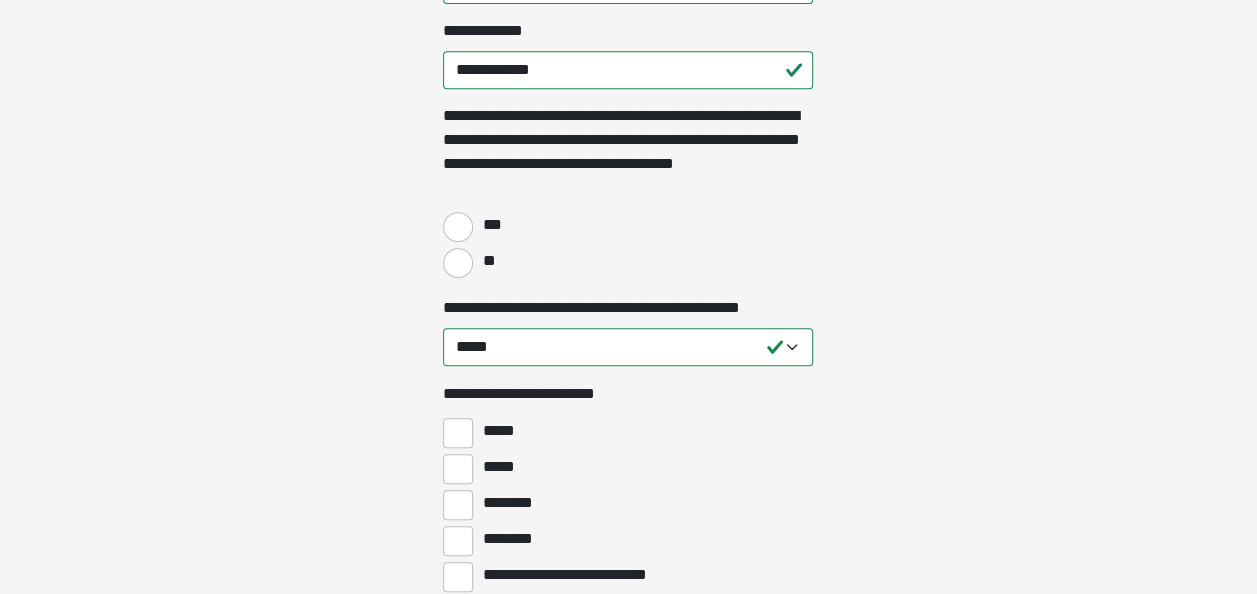scroll, scrollTop: 438, scrollLeft: 0, axis: vertical 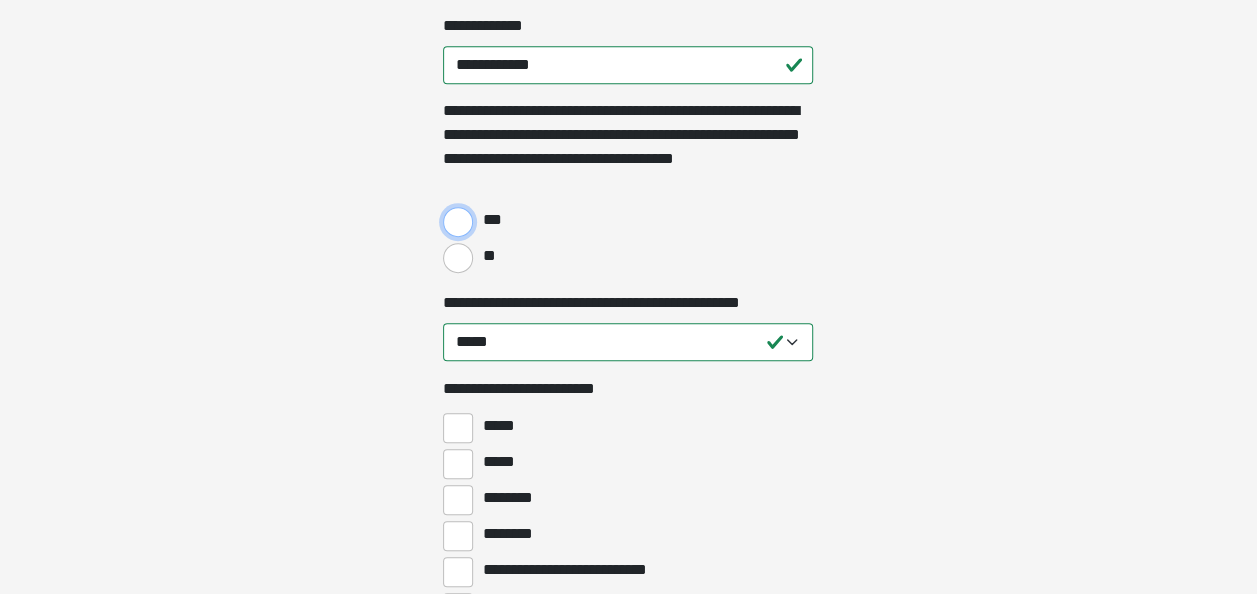 click on "***" at bounding box center (458, 222) 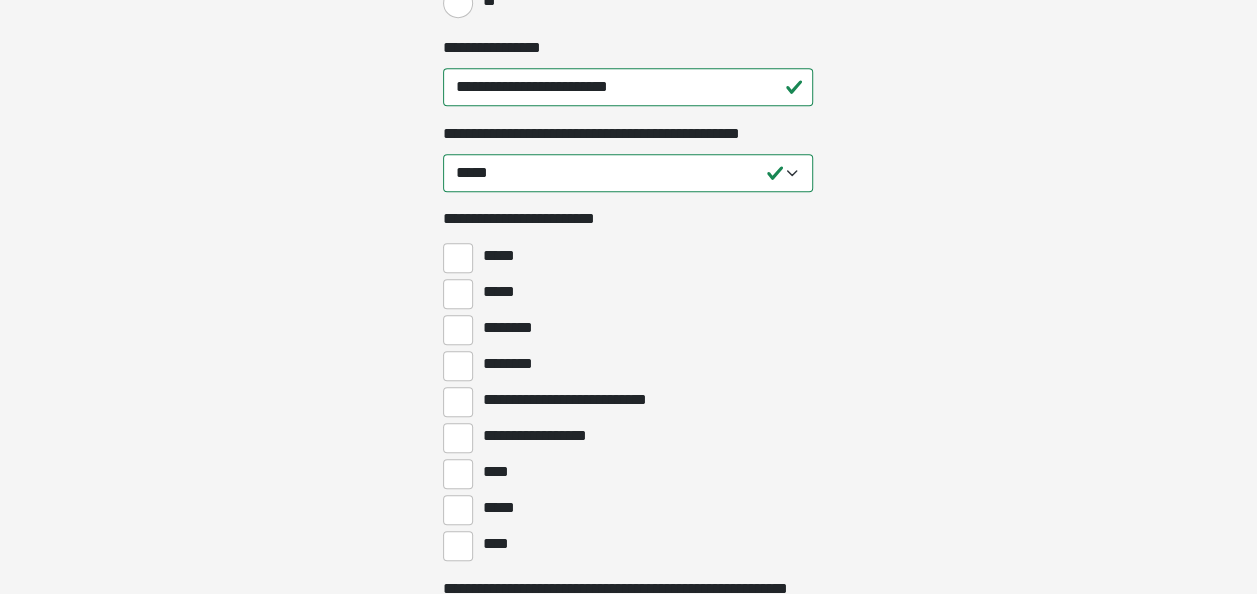 scroll, scrollTop: 728, scrollLeft: 0, axis: vertical 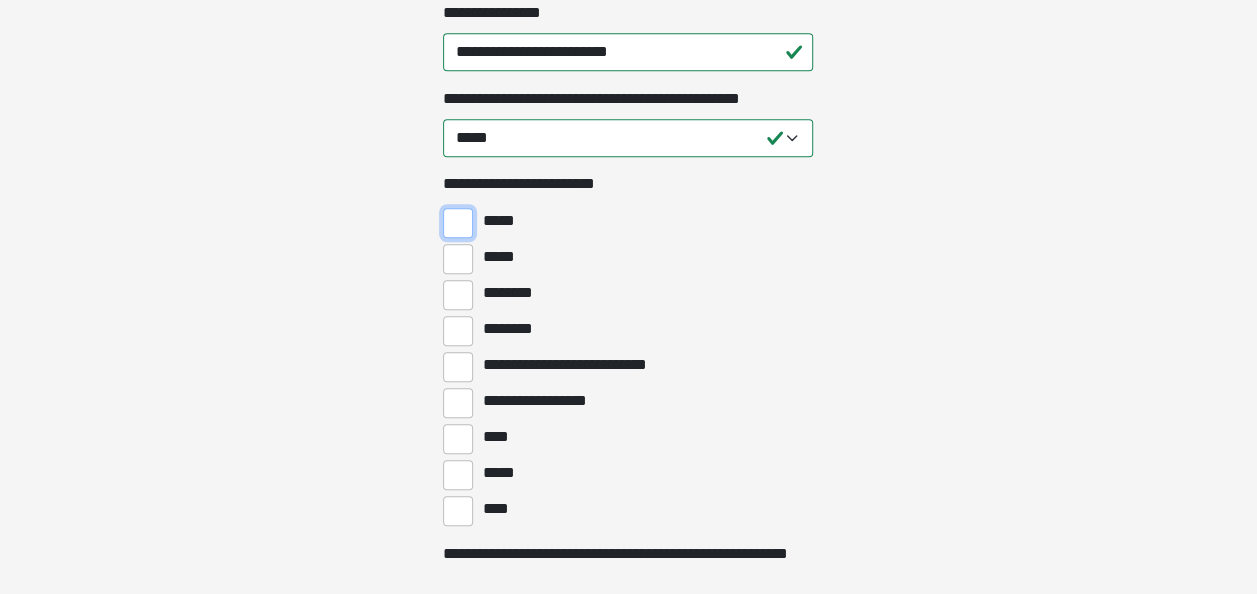 click on "*****" at bounding box center [458, 223] 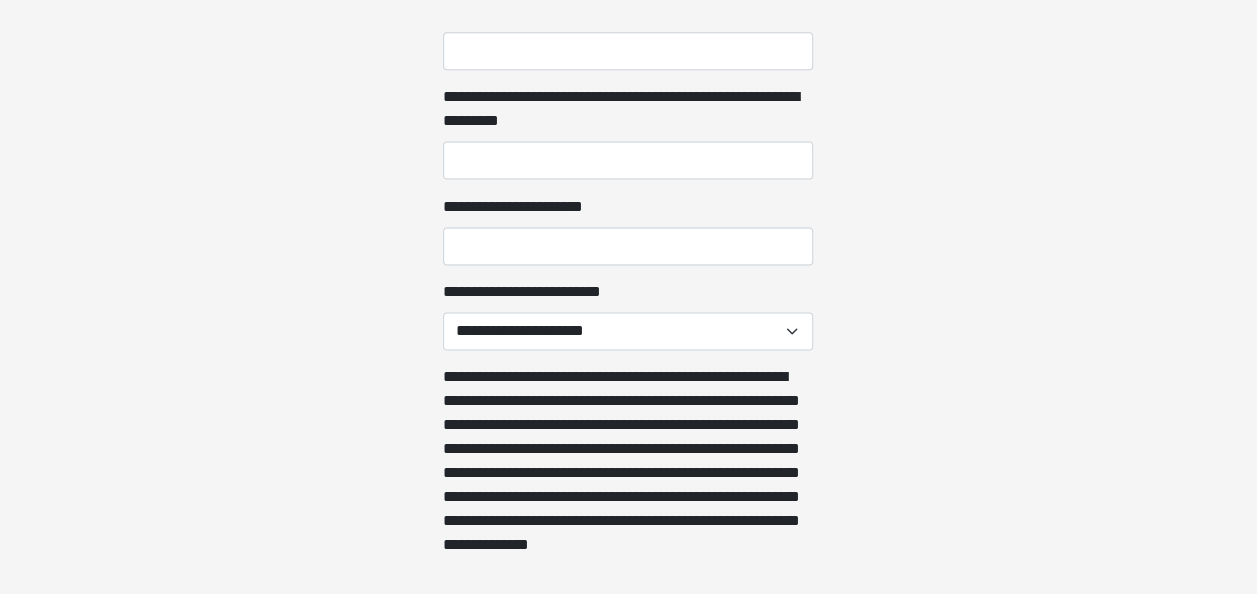 scroll, scrollTop: 1279, scrollLeft: 0, axis: vertical 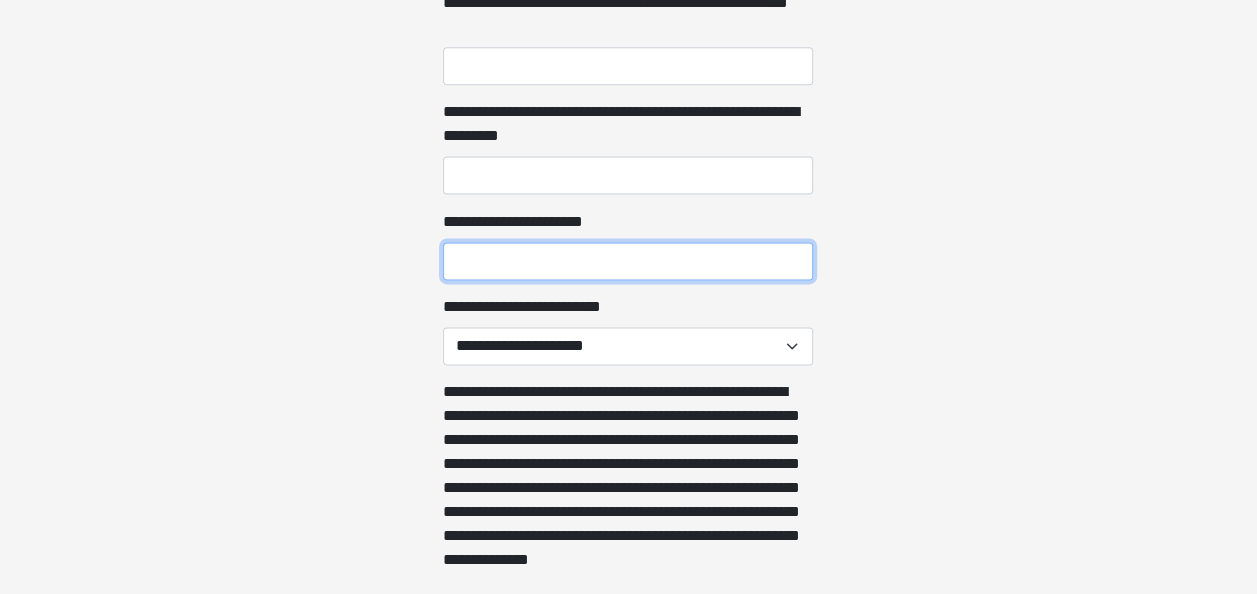 click on "**********" at bounding box center (628, 261) 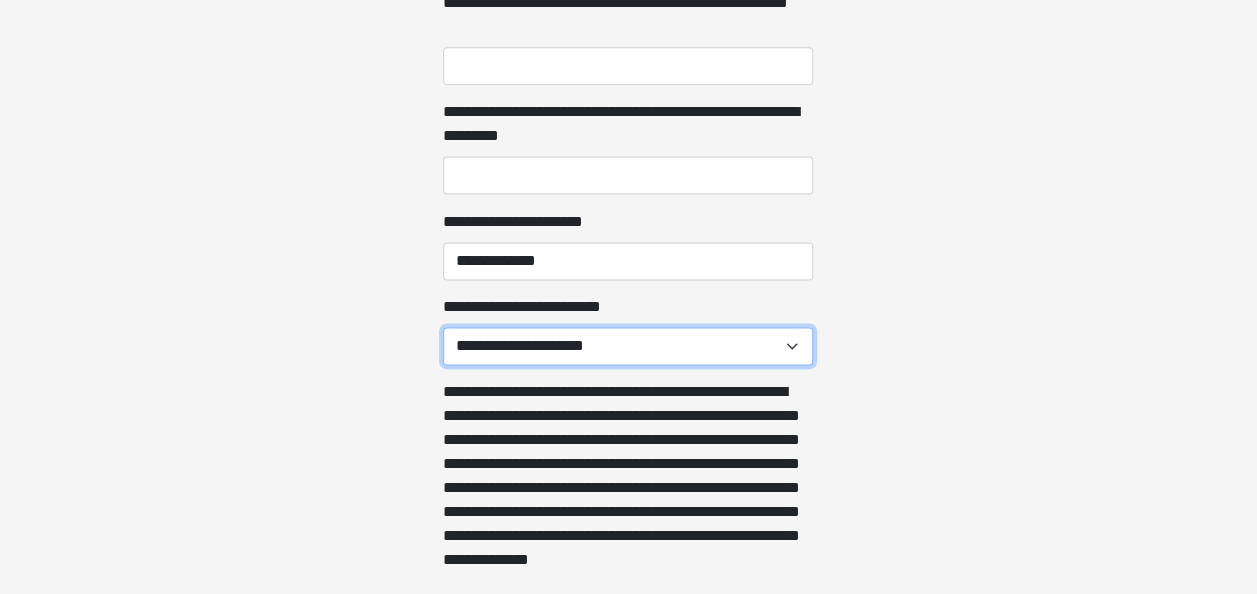 click on "**********" at bounding box center [628, 346] 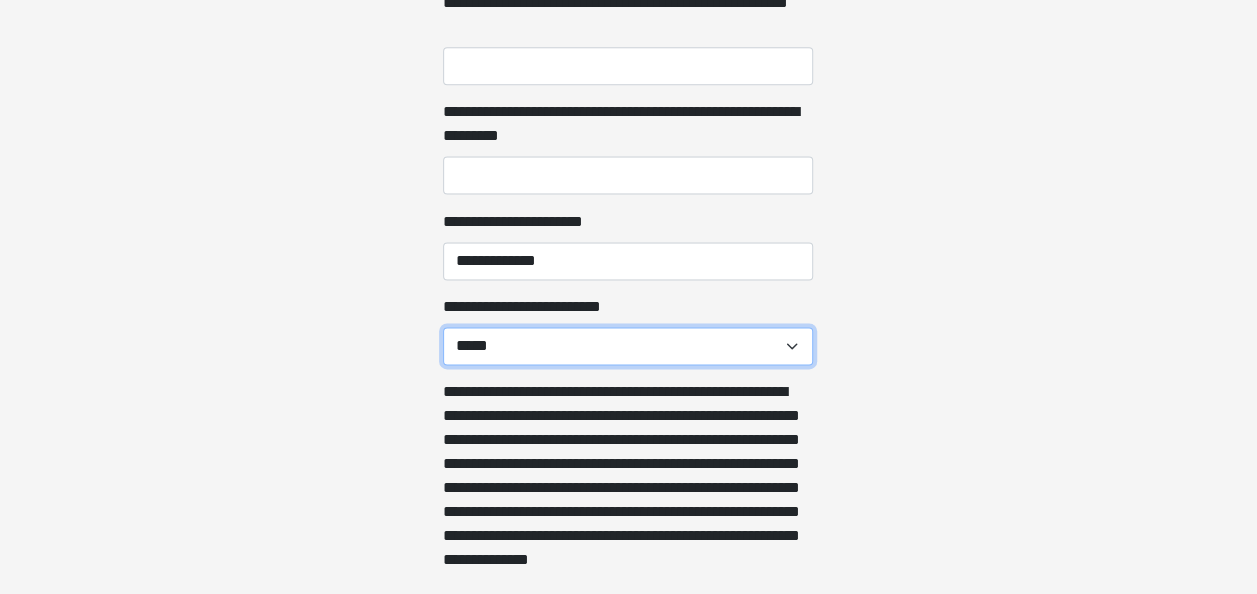 click on "**********" at bounding box center [628, 346] 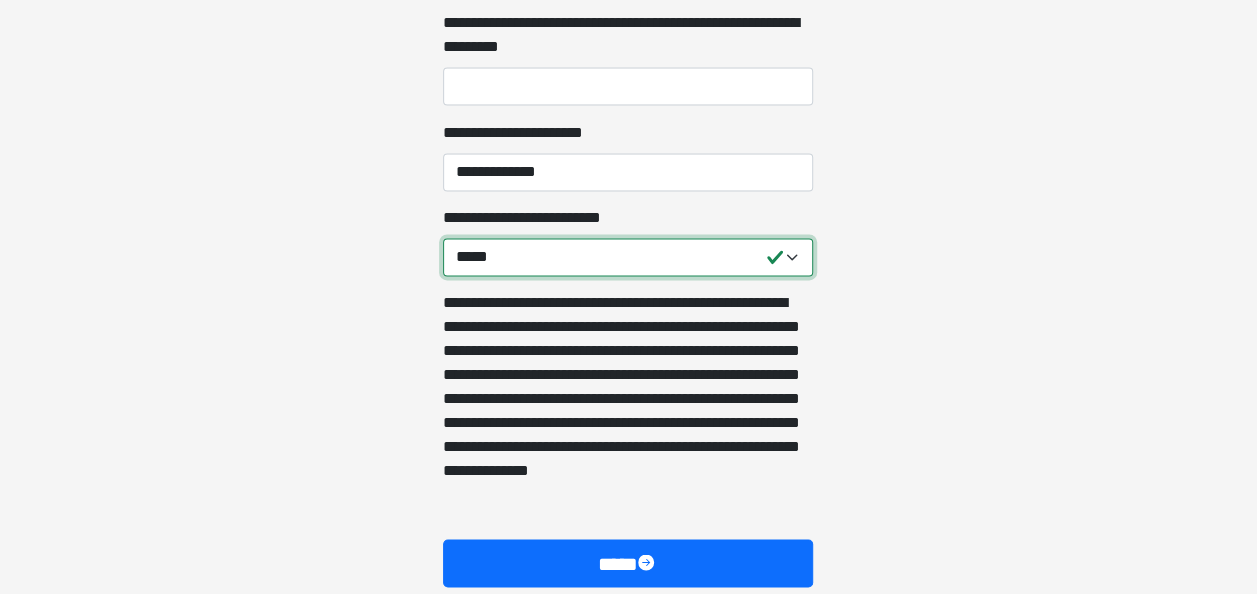 scroll, scrollTop: 1480, scrollLeft: 0, axis: vertical 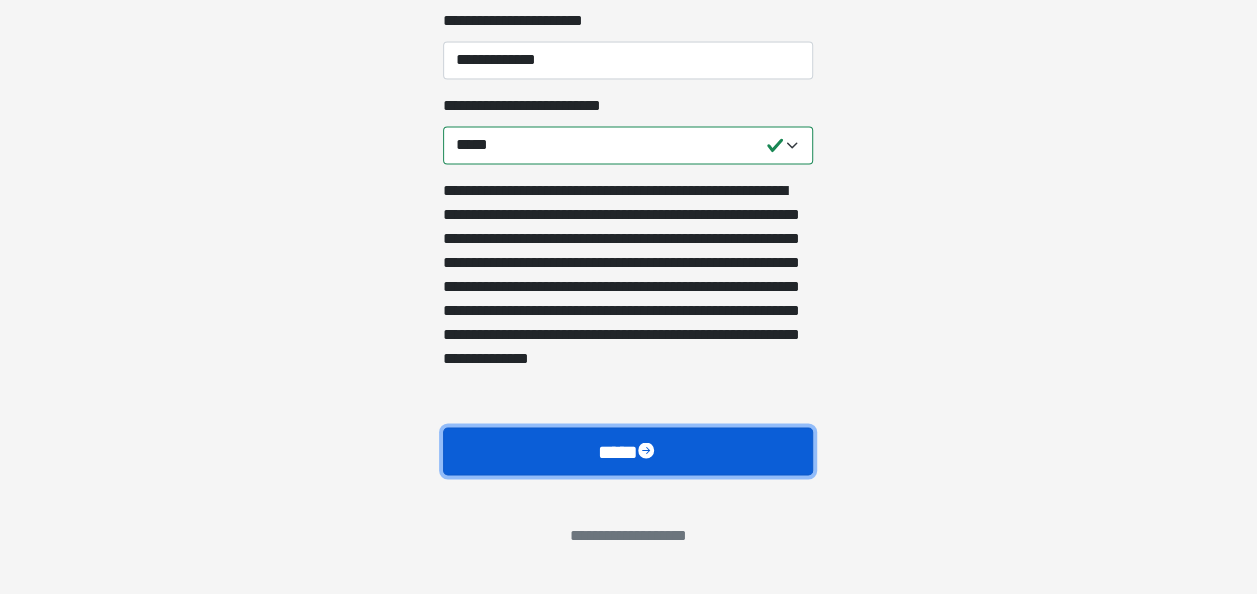 click on "****" at bounding box center (628, 450) 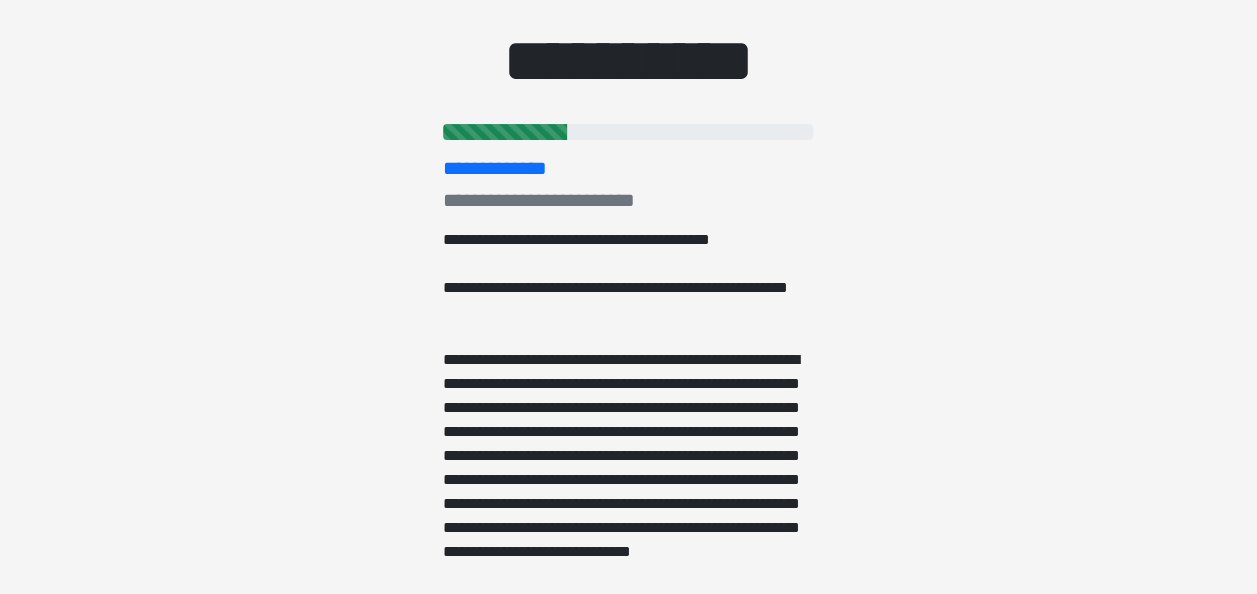 scroll, scrollTop: 0, scrollLeft: 0, axis: both 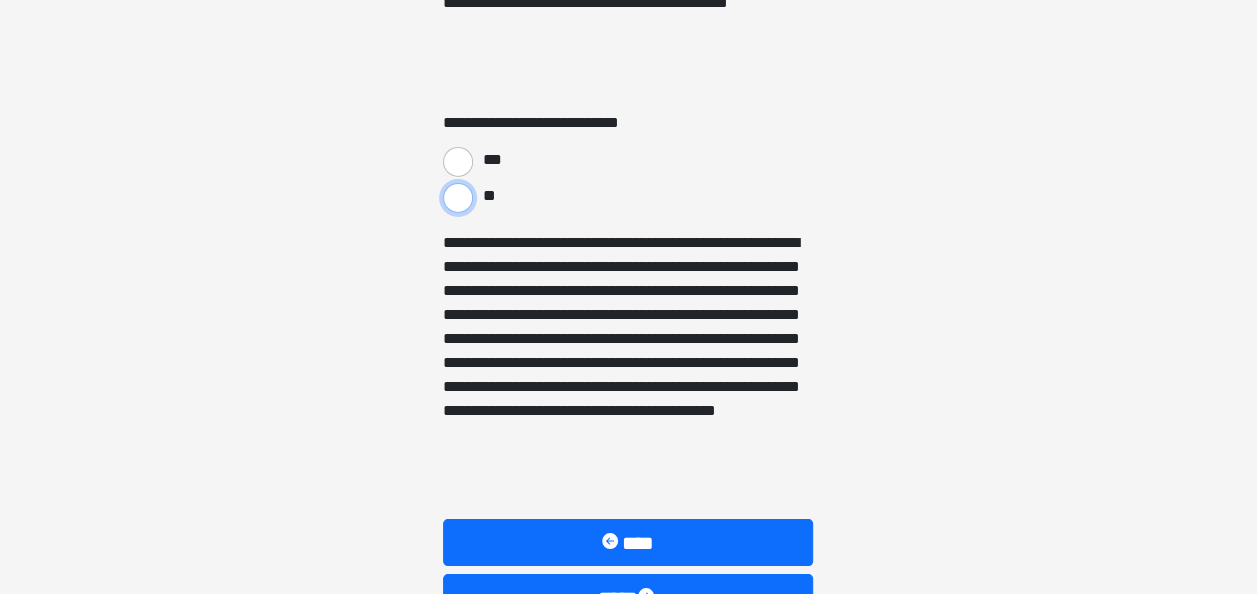 click on "**" at bounding box center [458, 198] 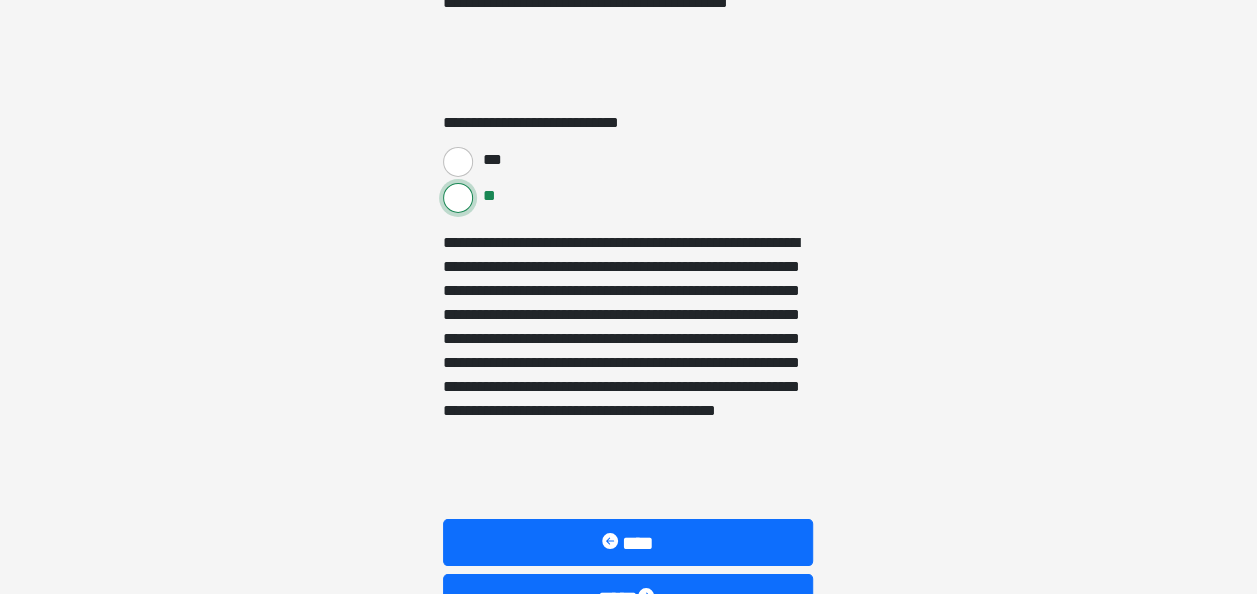 scroll, scrollTop: 3538, scrollLeft: 0, axis: vertical 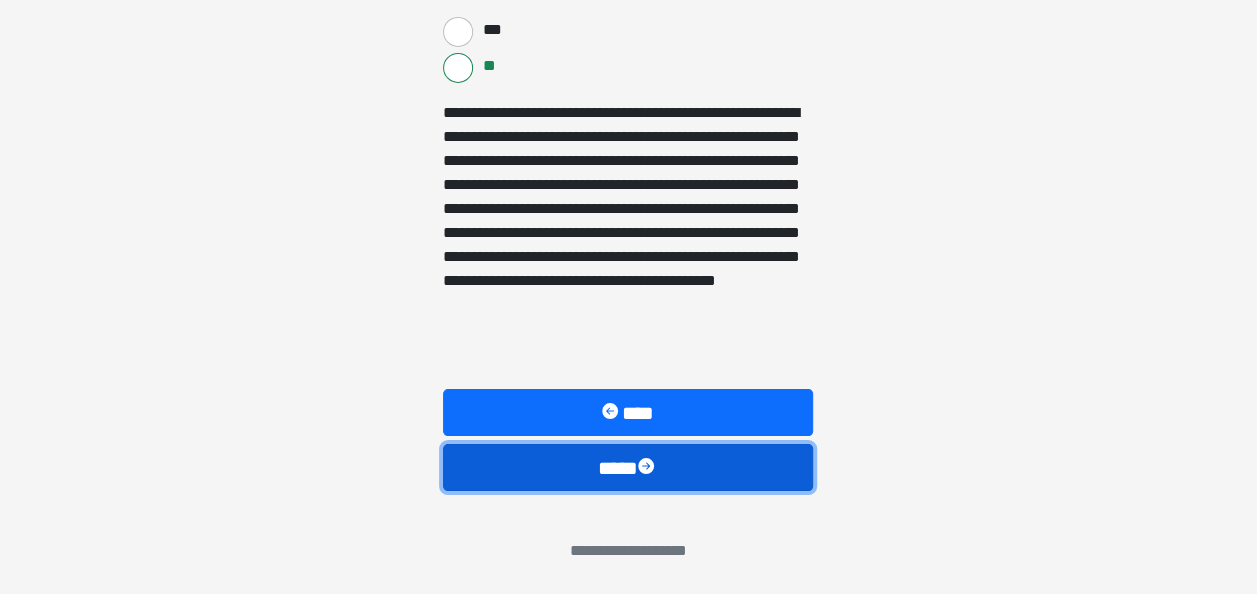 click on "****" at bounding box center [628, 467] 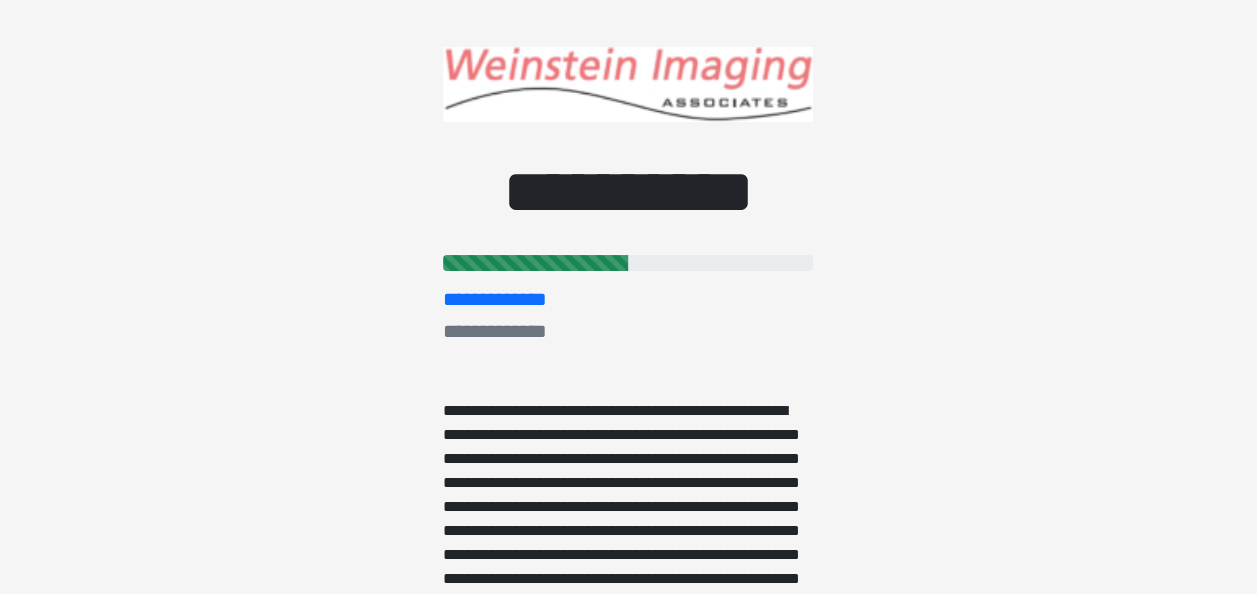 scroll, scrollTop: 0, scrollLeft: 0, axis: both 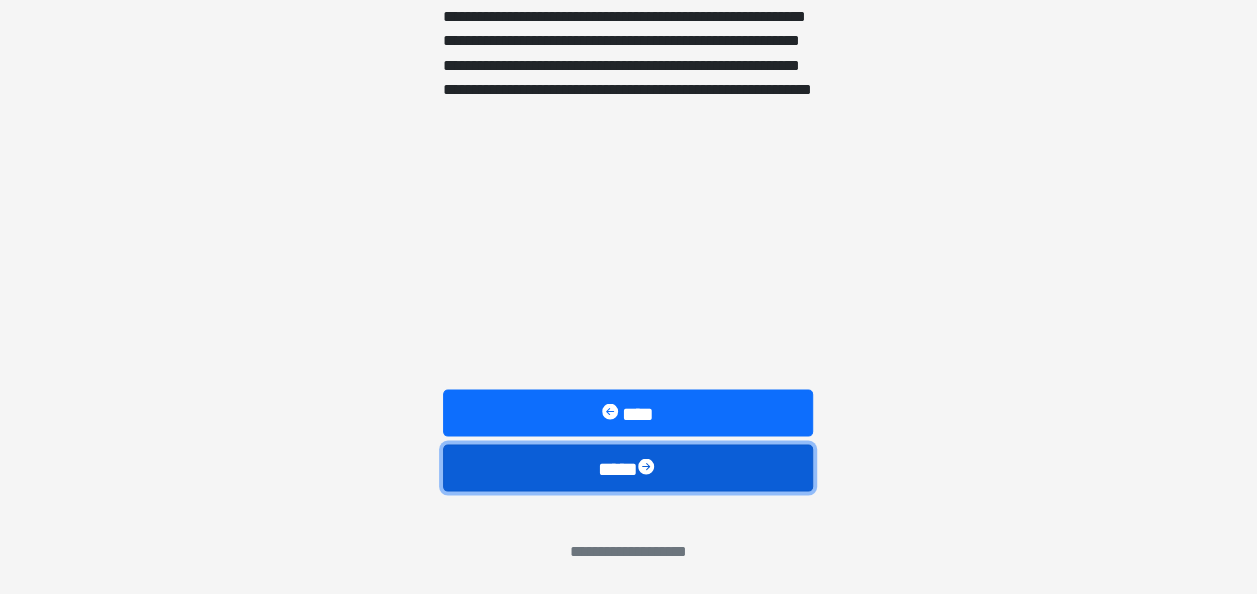 click on "****" at bounding box center (628, 467) 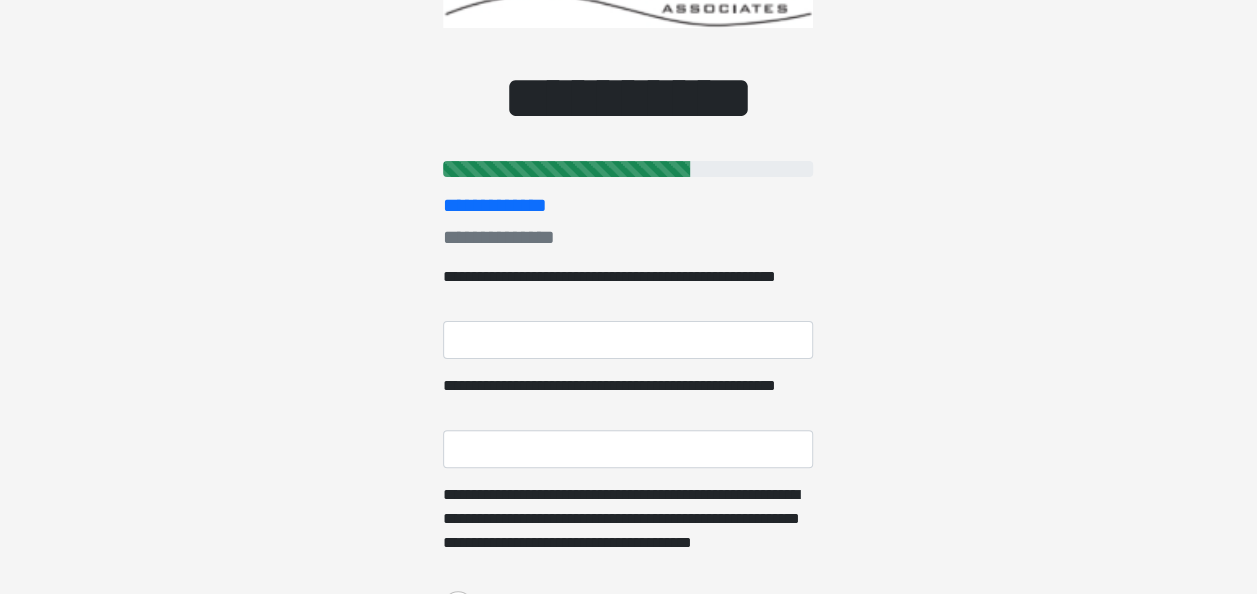 scroll, scrollTop: 0, scrollLeft: 0, axis: both 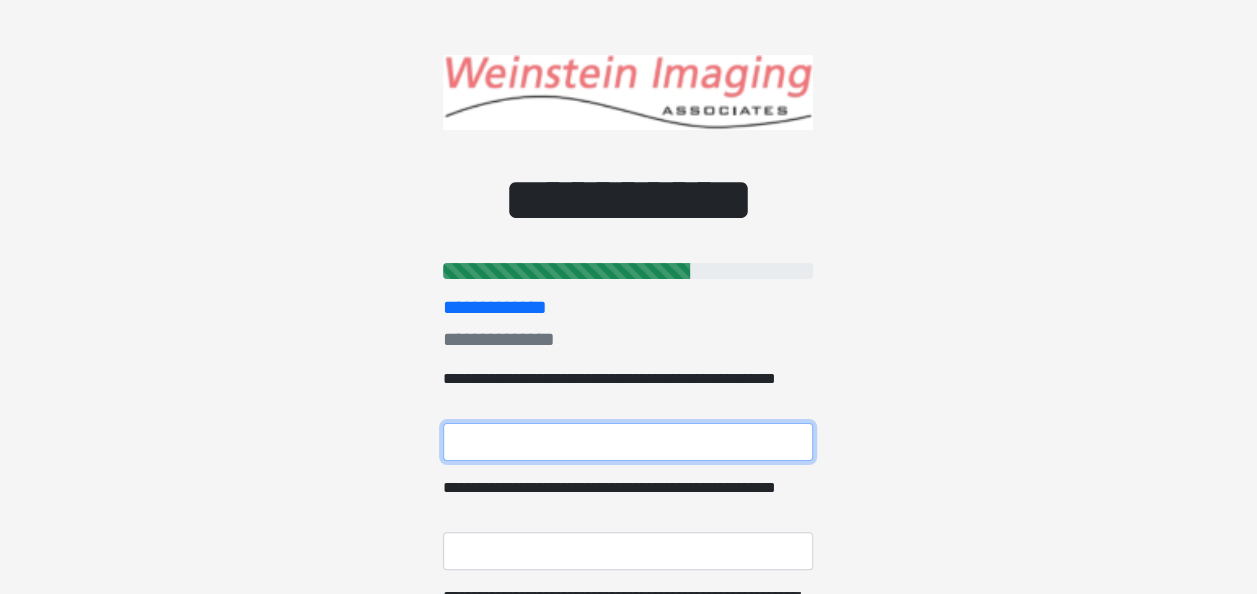 click on "**********" at bounding box center (628, 442) 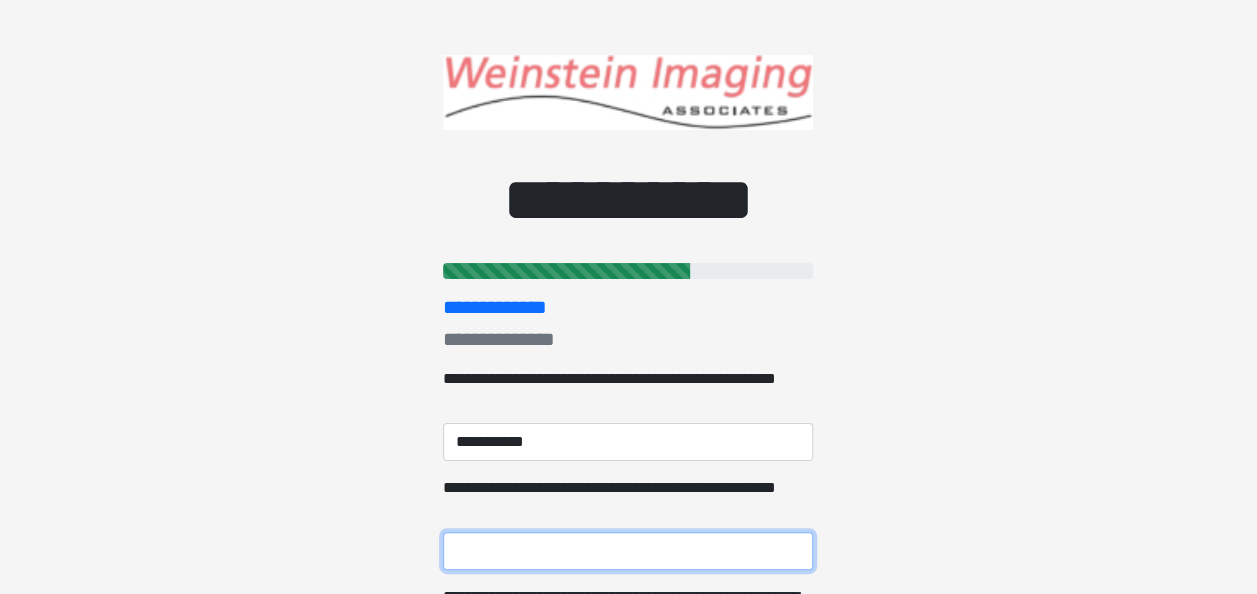 type on "********" 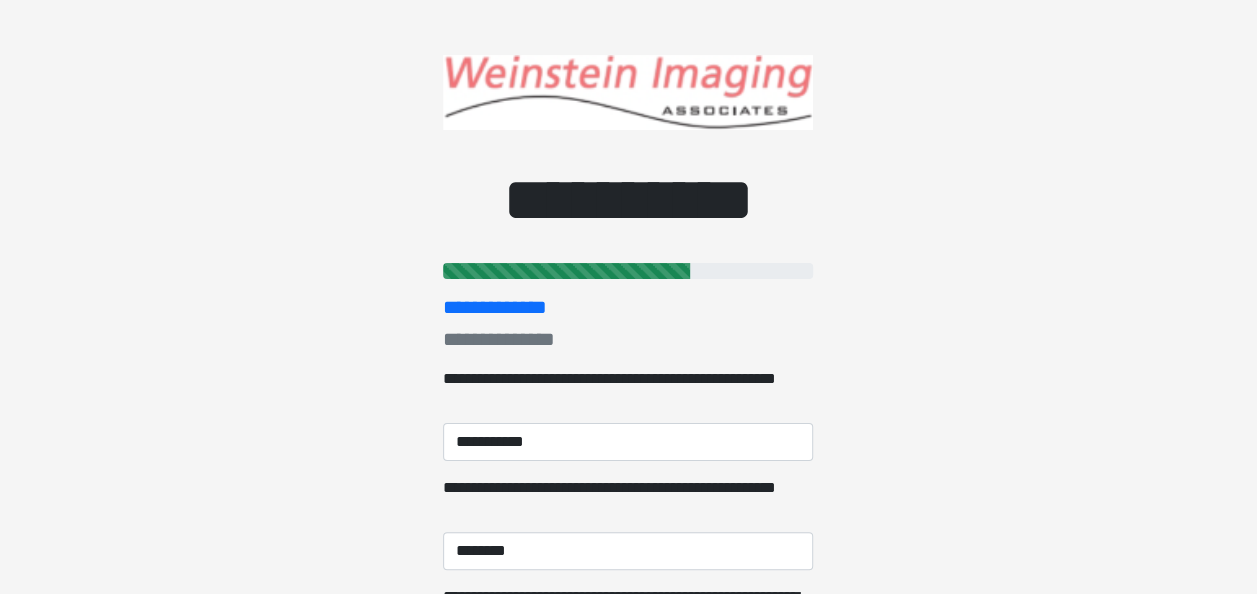 type on "***" 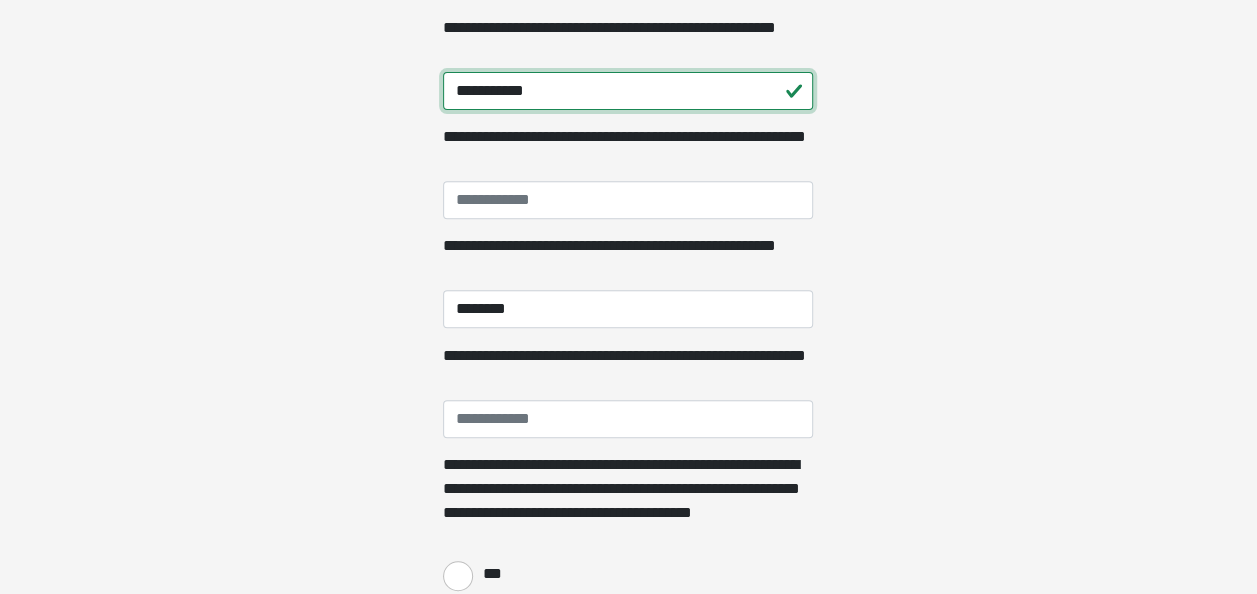 scroll, scrollTop: 330, scrollLeft: 0, axis: vertical 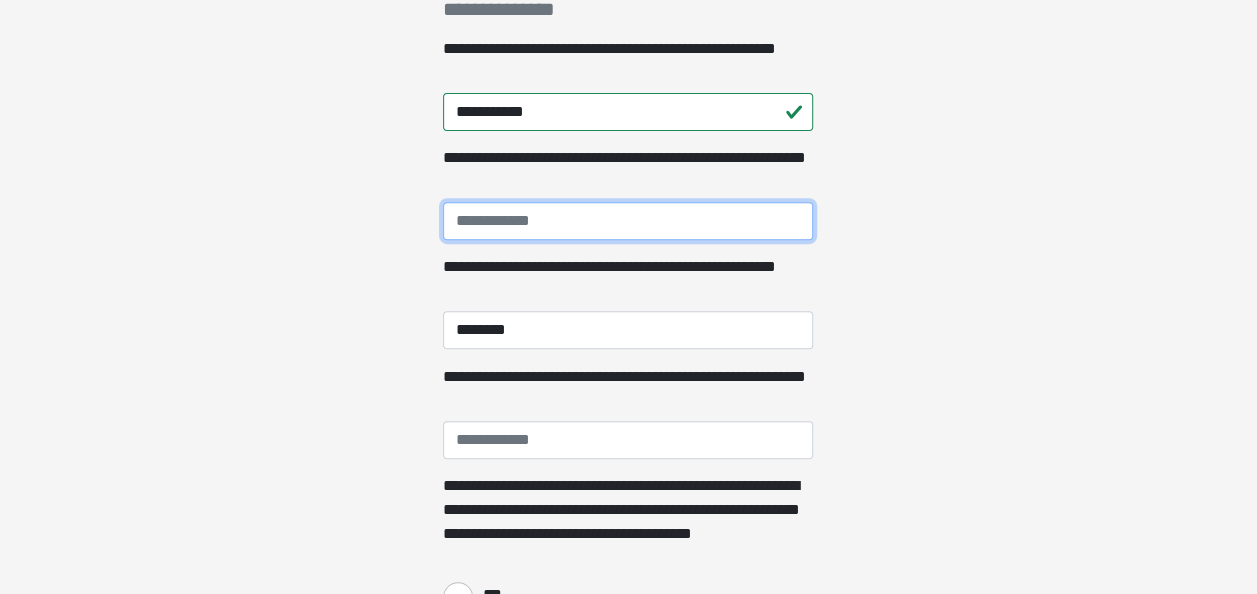 drag, startPoint x: 567, startPoint y: 222, endPoint x: 418, endPoint y: 213, distance: 149.27156 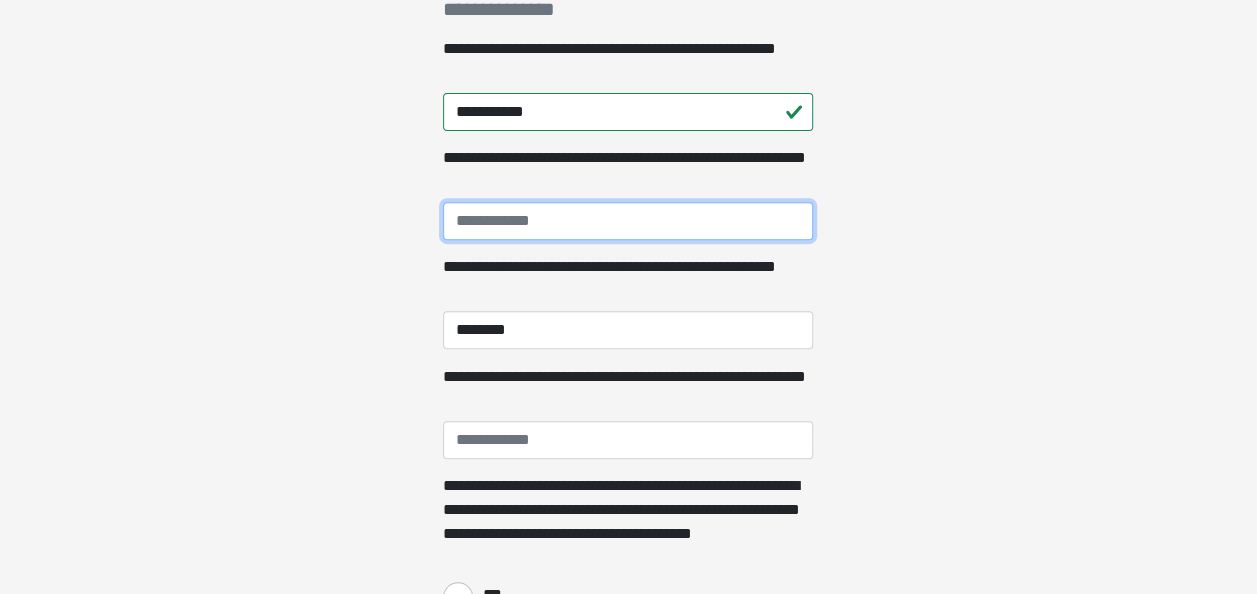 type on "**********" 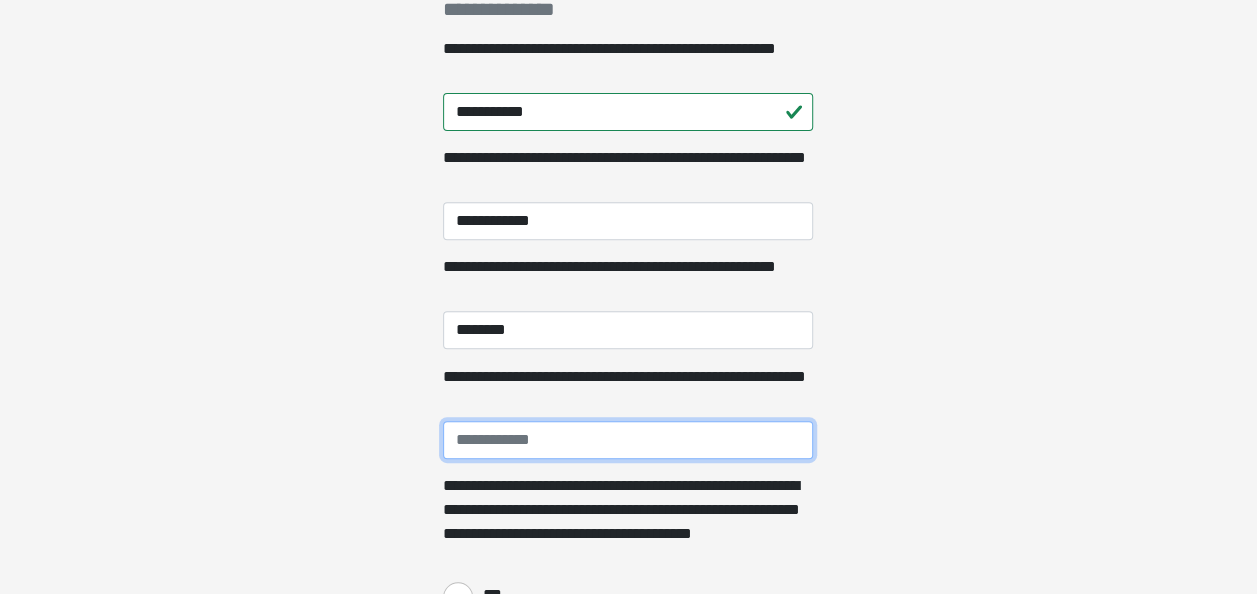 type on "**********" 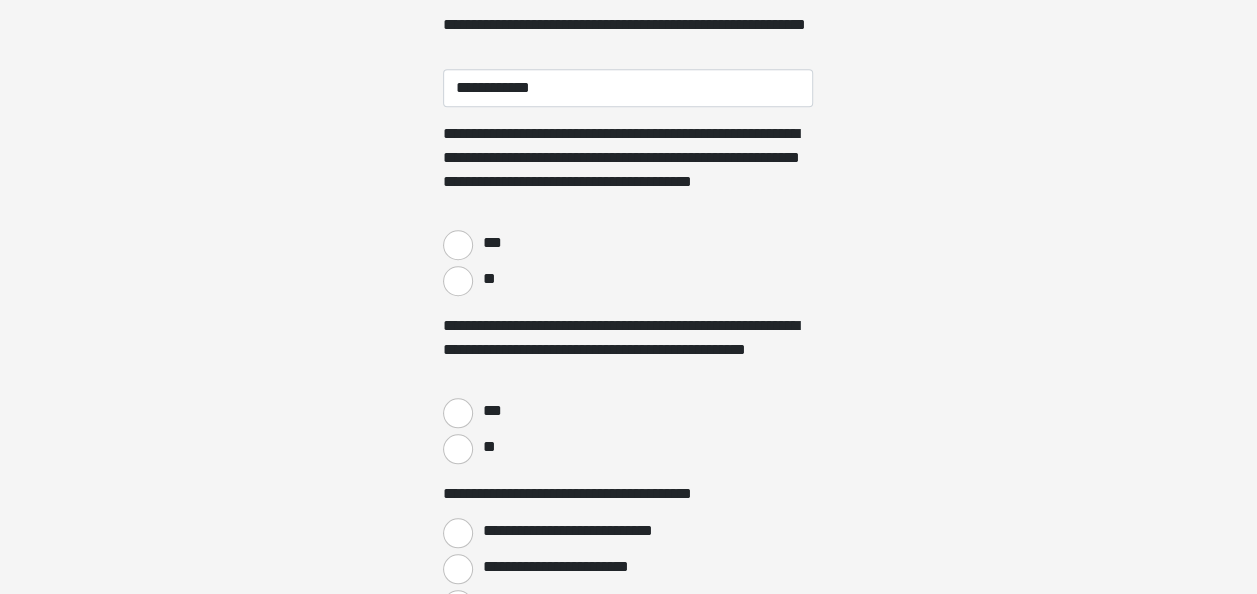 scroll, scrollTop: 696, scrollLeft: 0, axis: vertical 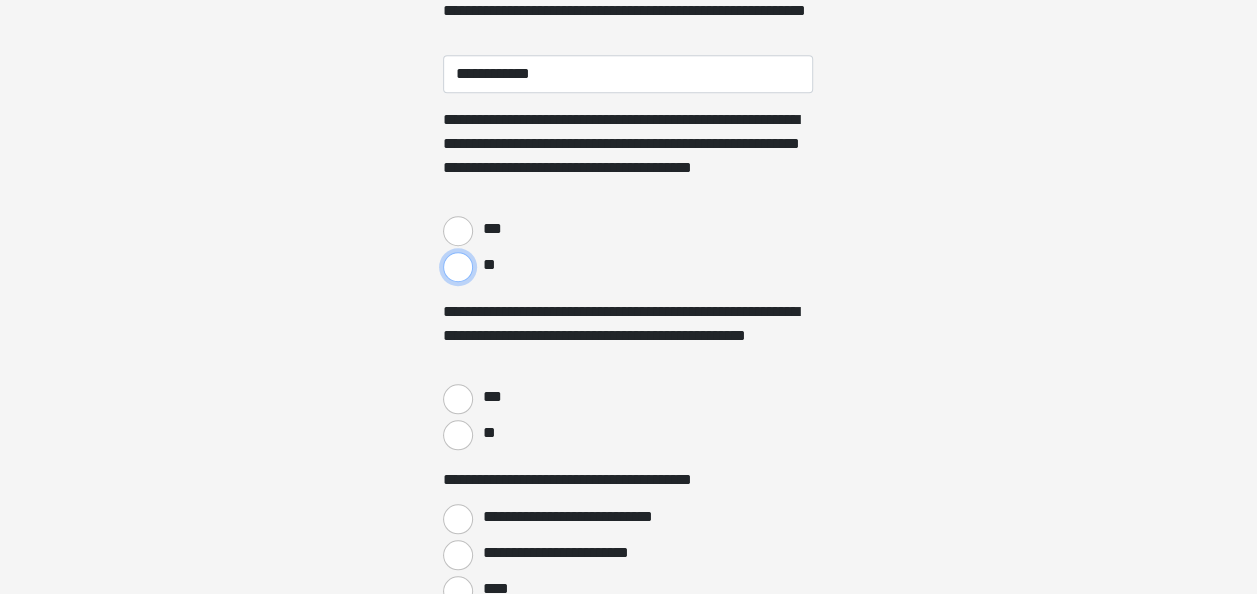 click on "**" at bounding box center (458, 267) 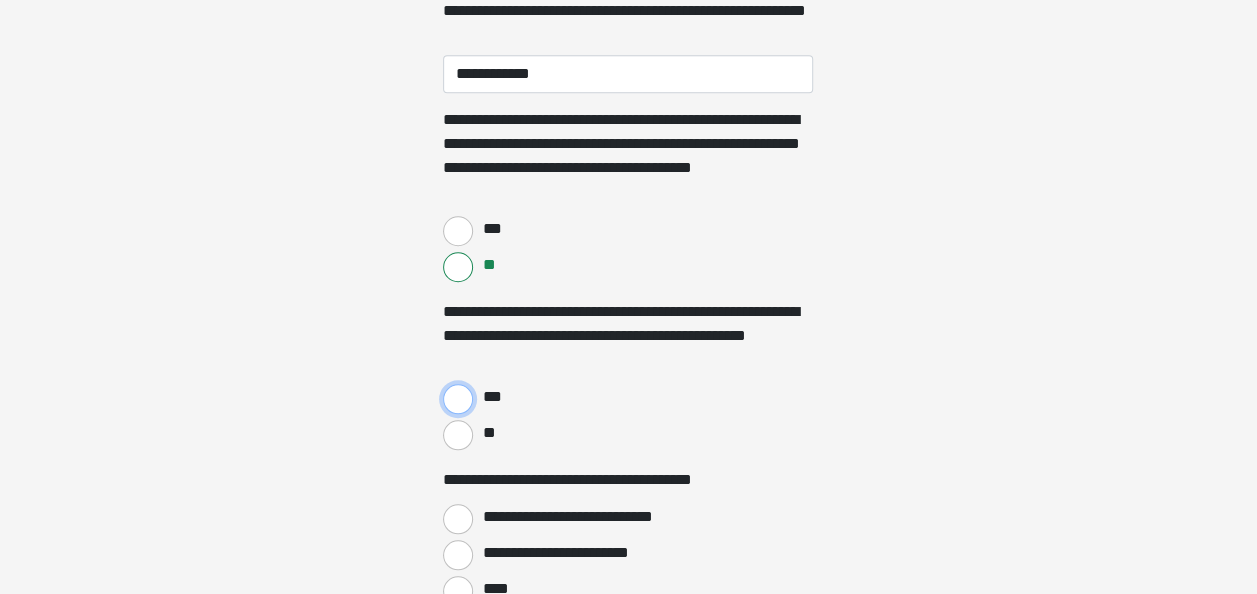 click on "***" at bounding box center [458, 399] 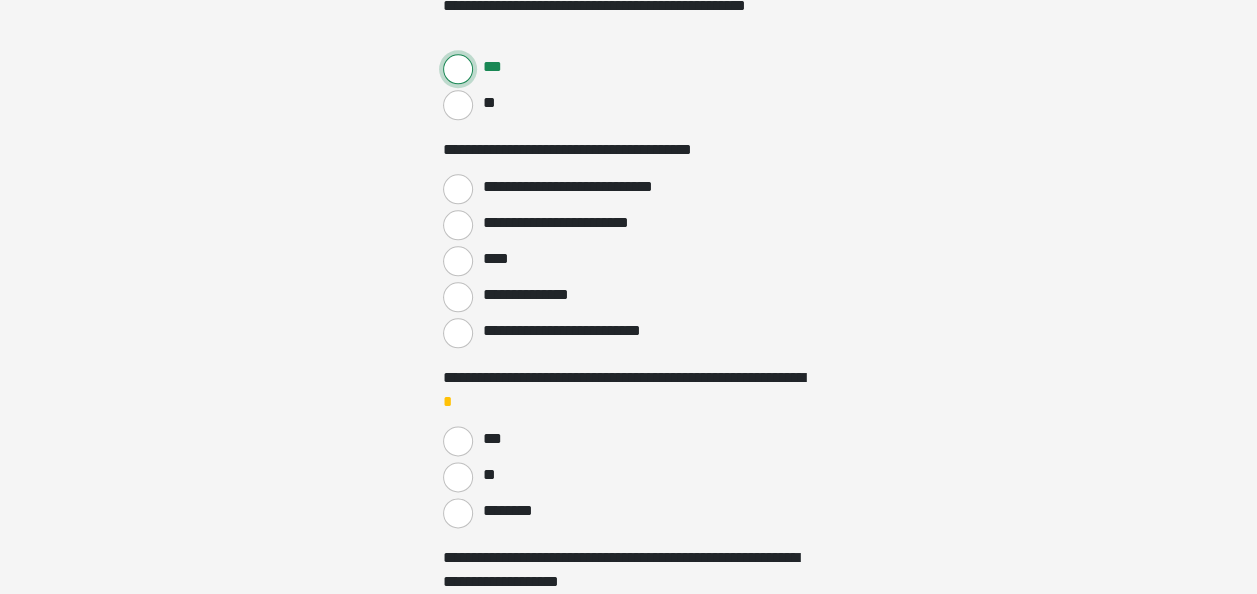 scroll, scrollTop: 1033, scrollLeft: 0, axis: vertical 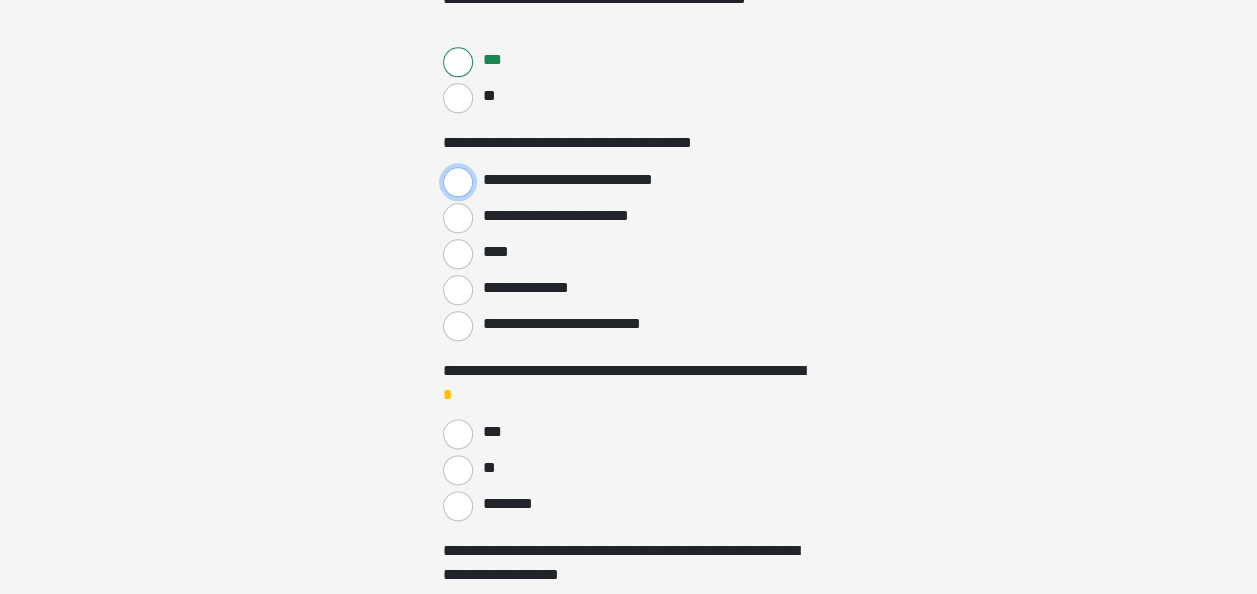 click on "**********" at bounding box center (458, 182) 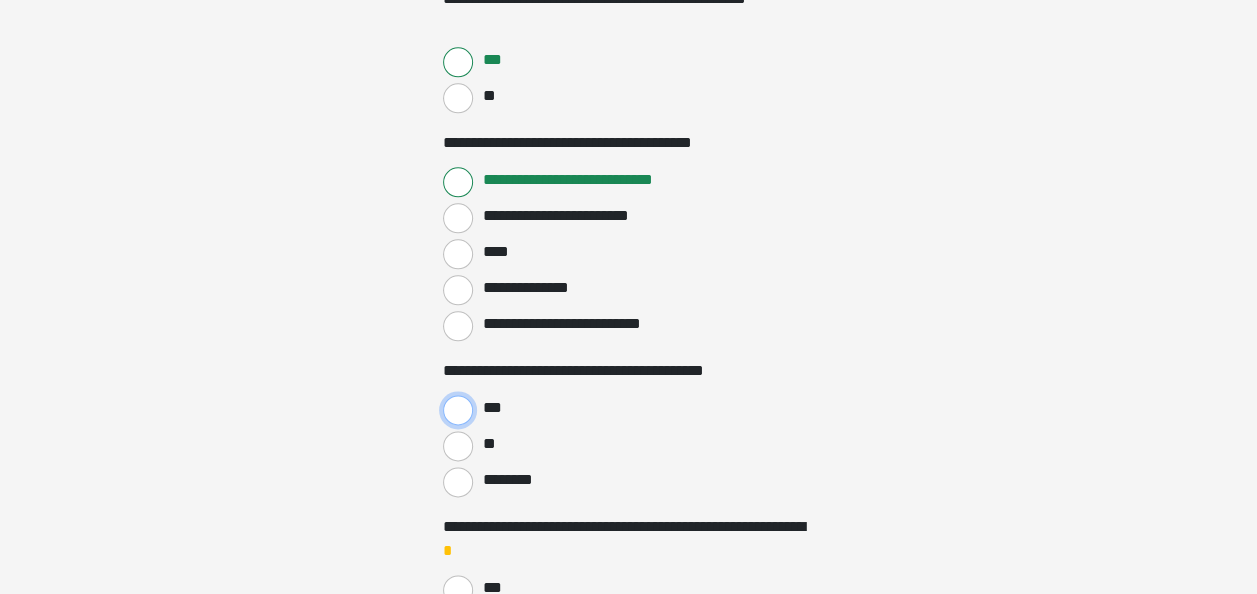 click on "***" at bounding box center [458, 410] 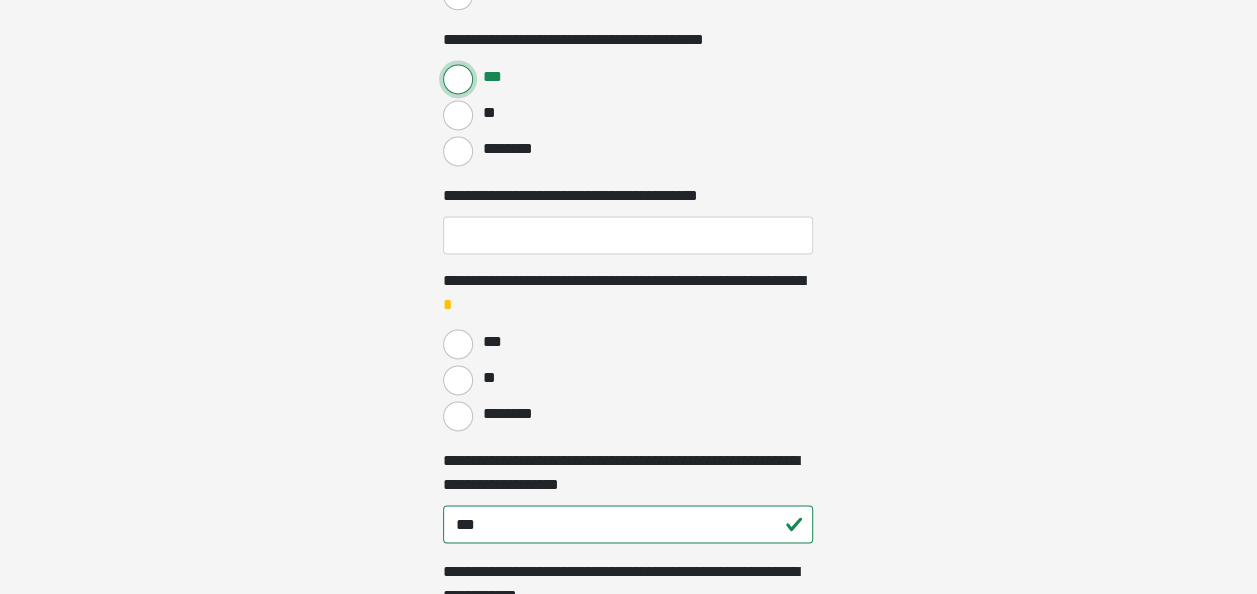 scroll, scrollTop: 1400, scrollLeft: 0, axis: vertical 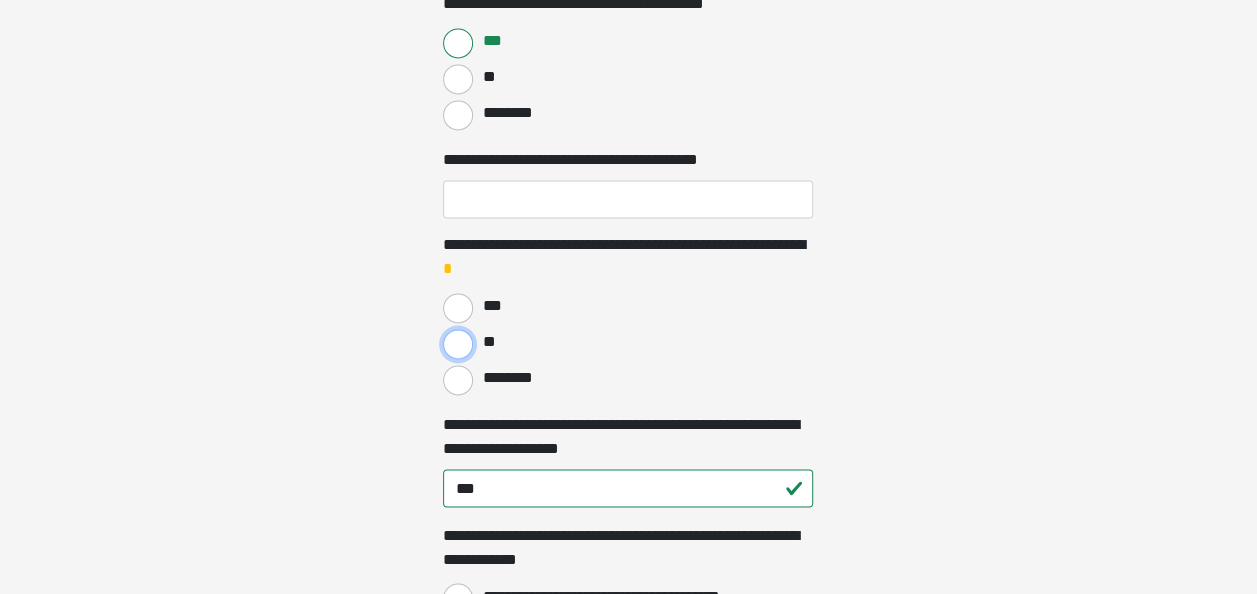 click on "**" at bounding box center (458, 344) 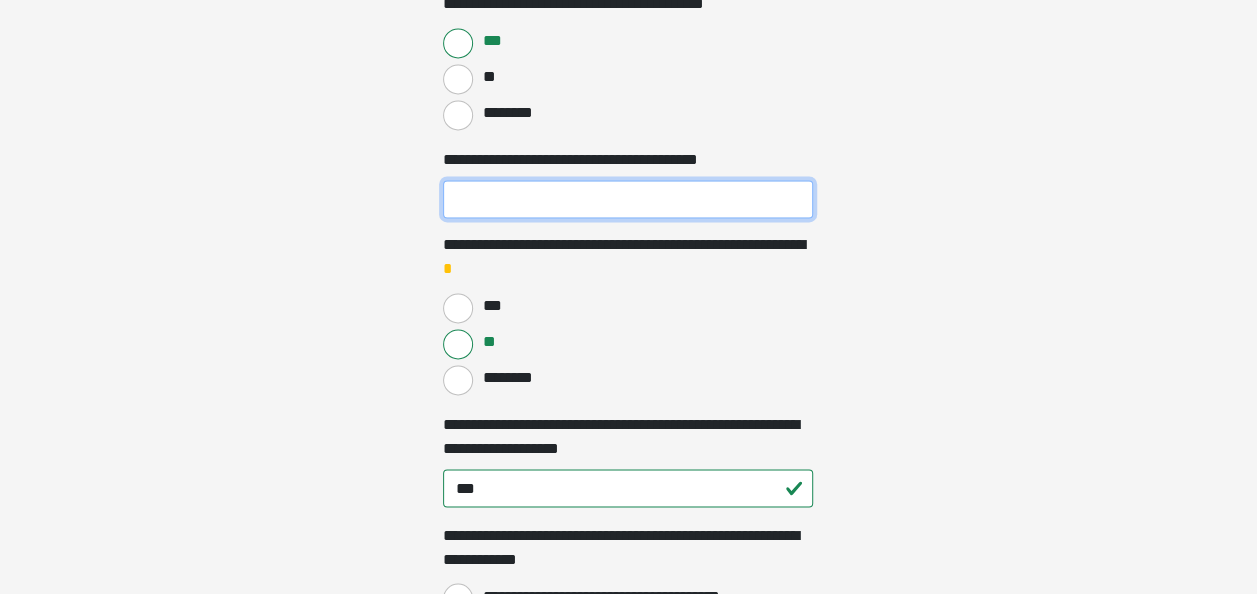 click on "**********" at bounding box center (628, 199) 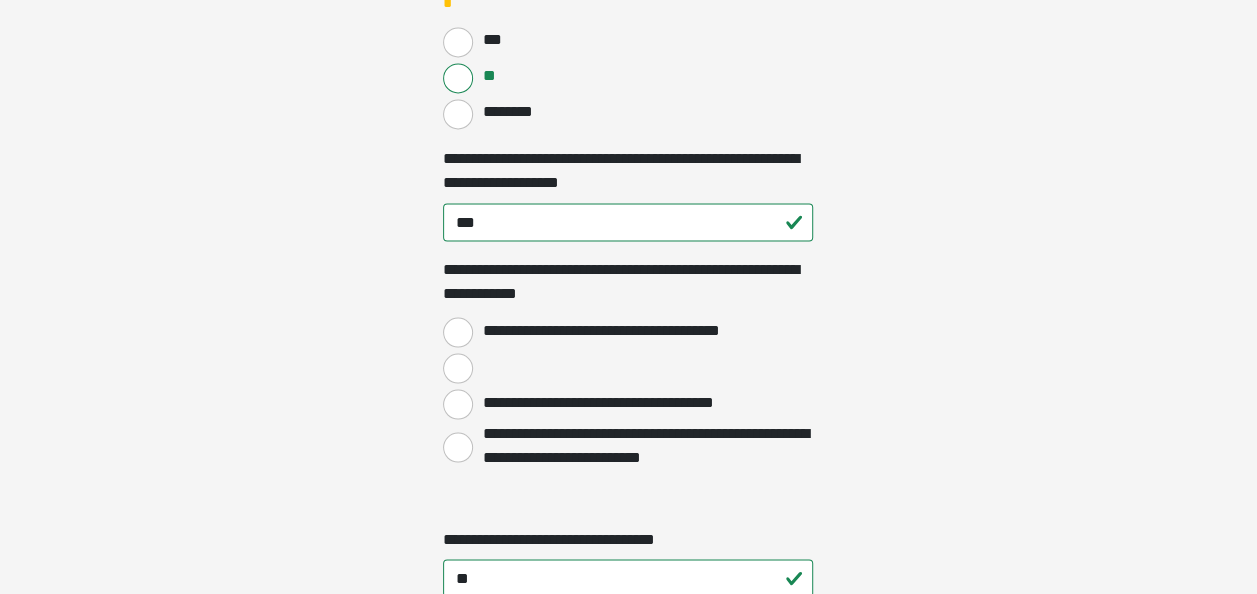 scroll, scrollTop: 1738, scrollLeft: 0, axis: vertical 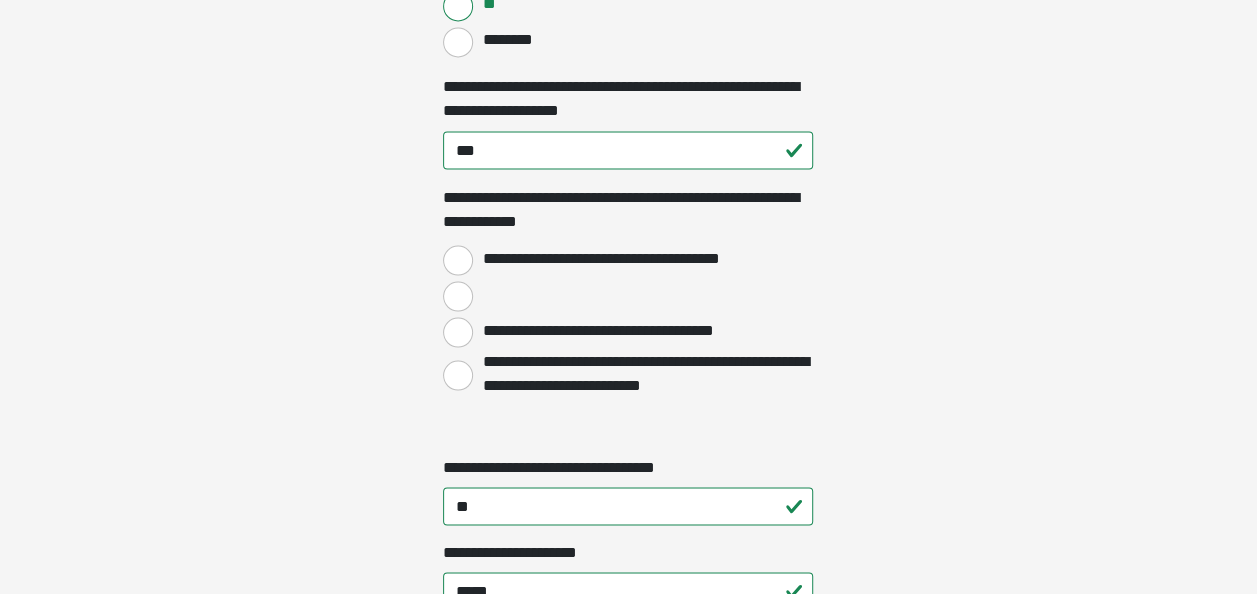 type on "********" 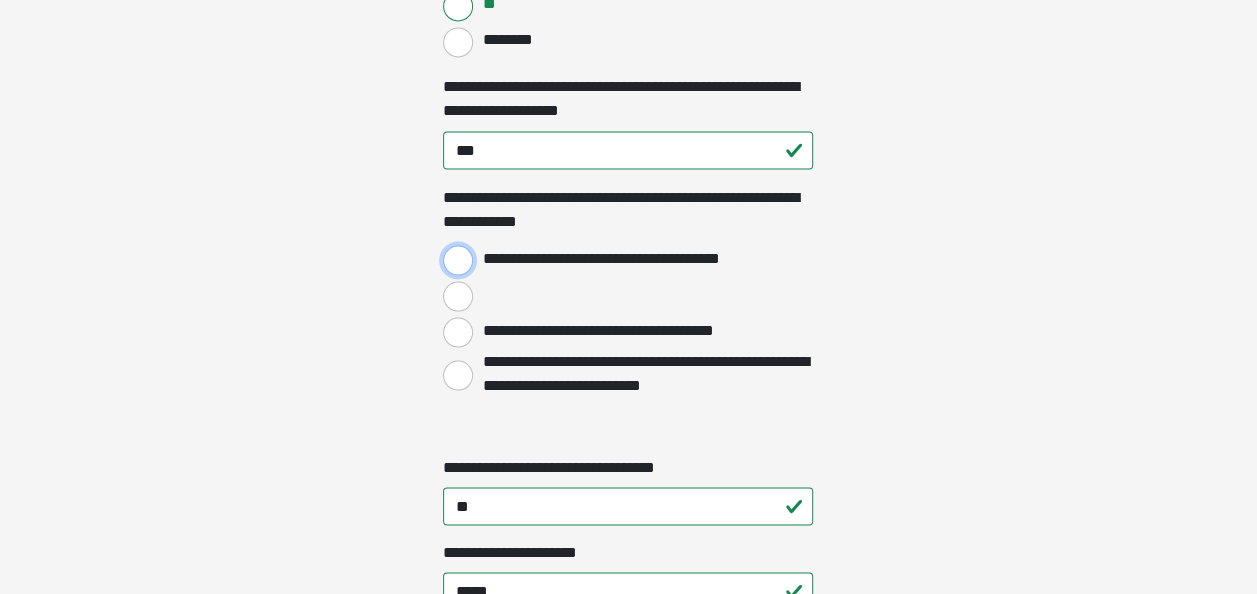 click on "**********" at bounding box center (458, 260) 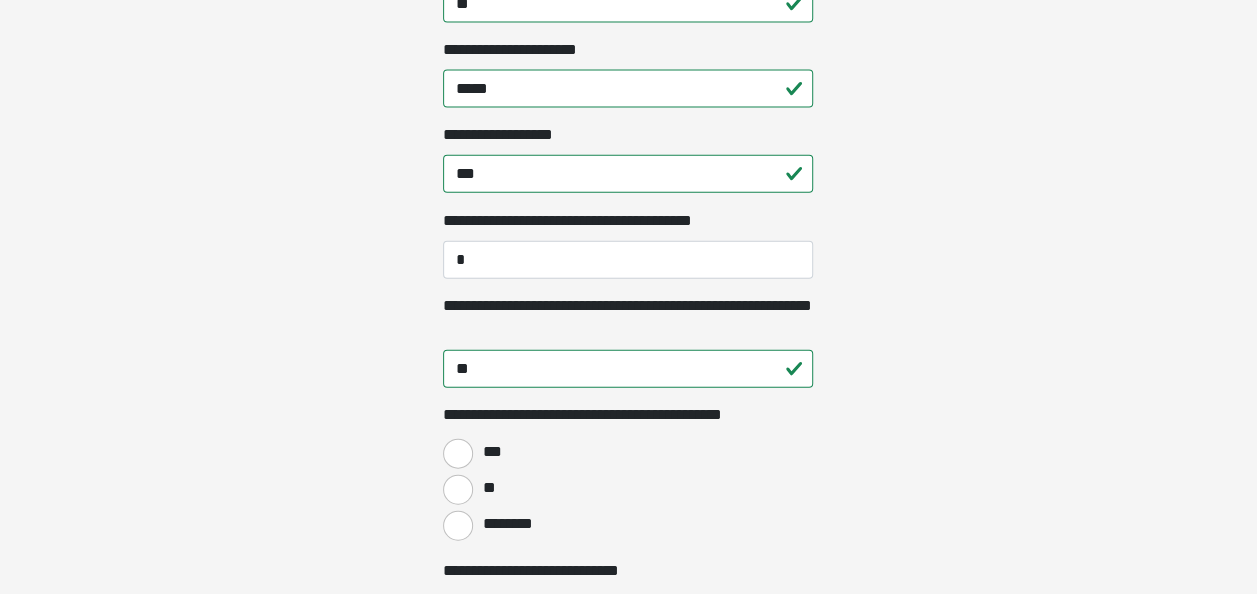 scroll, scrollTop: 2269, scrollLeft: 0, axis: vertical 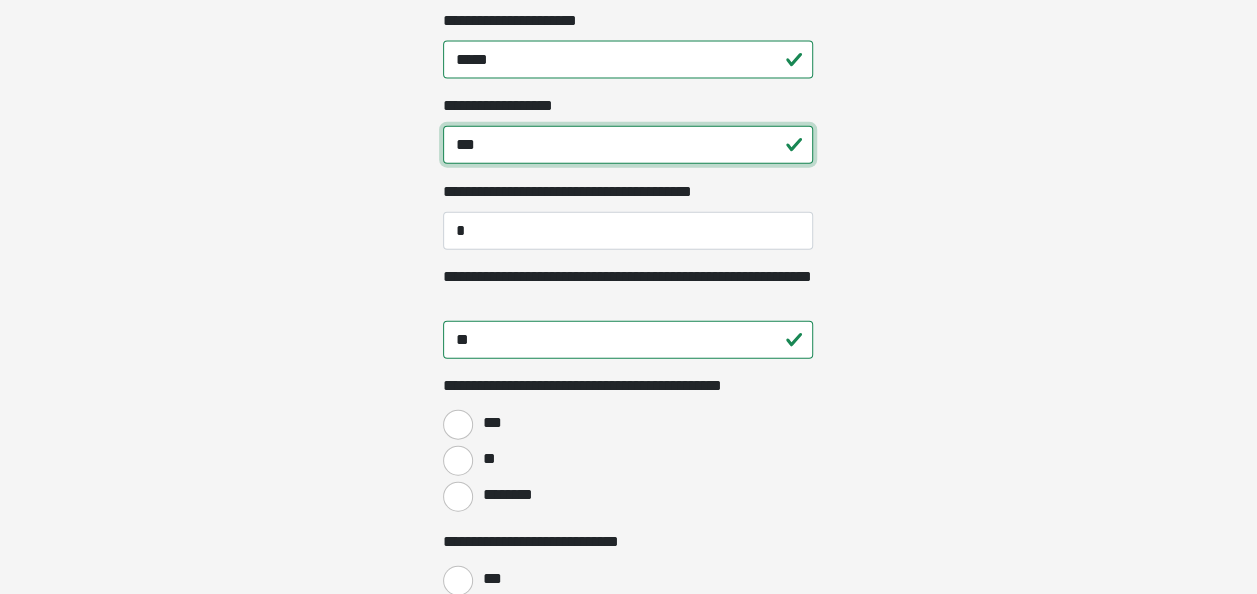 click on "***" at bounding box center [628, 145] 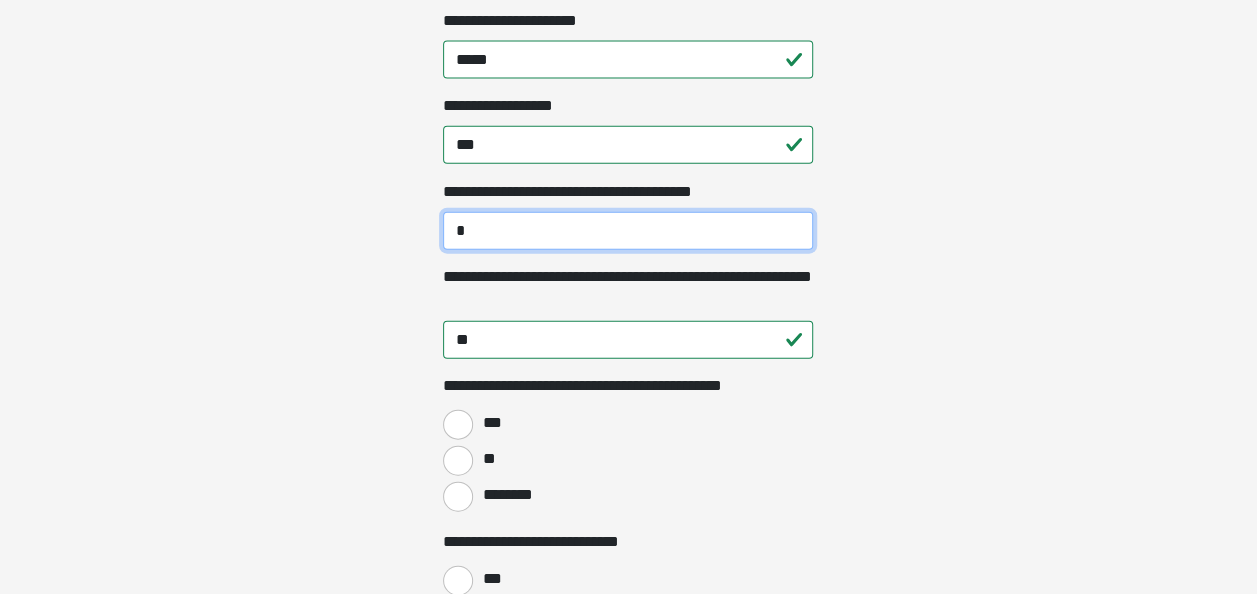 click on "*" at bounding box center (628, 231) 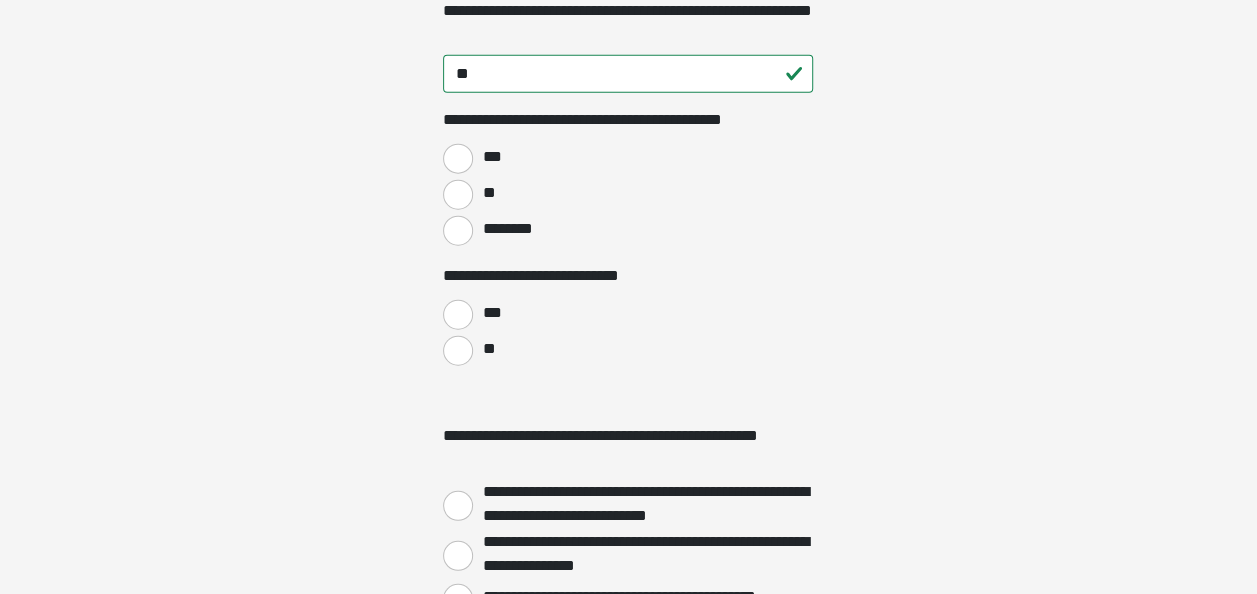 scroll, scrollTop: 2578, scrollLeft: 0, axis: vertical 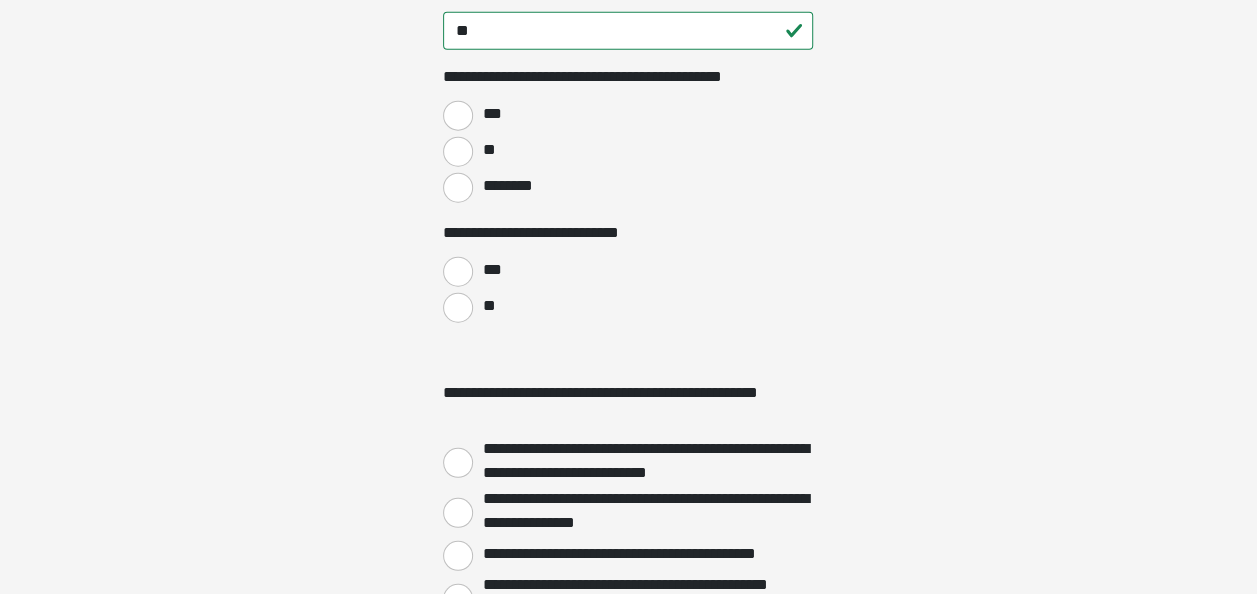 type on "***" 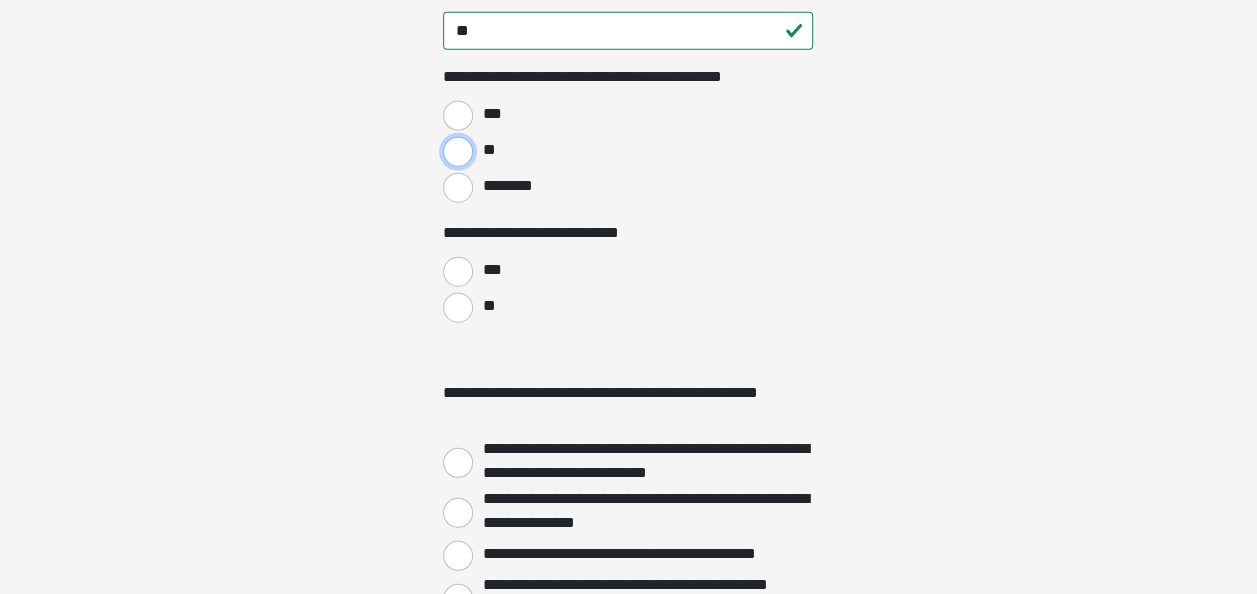 click on "**" at bounding box center (458, 152) 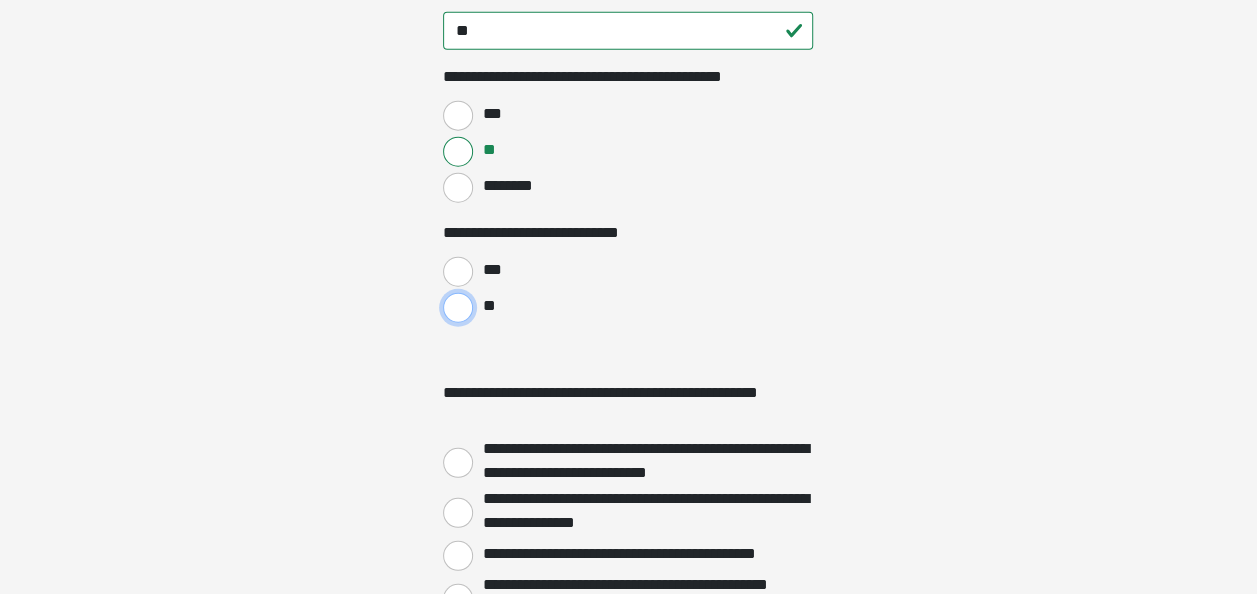 click on "**" at bounding box center [458, 308] 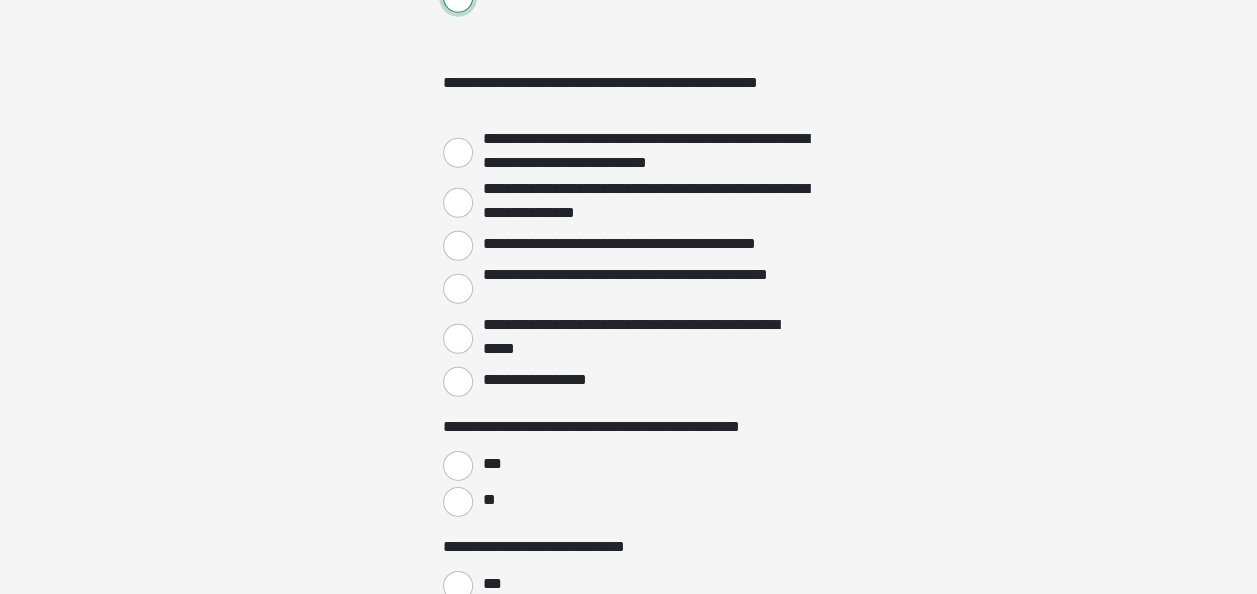 scroll, scrollTop: 2902, scrollLeft: 0, axis: vertical 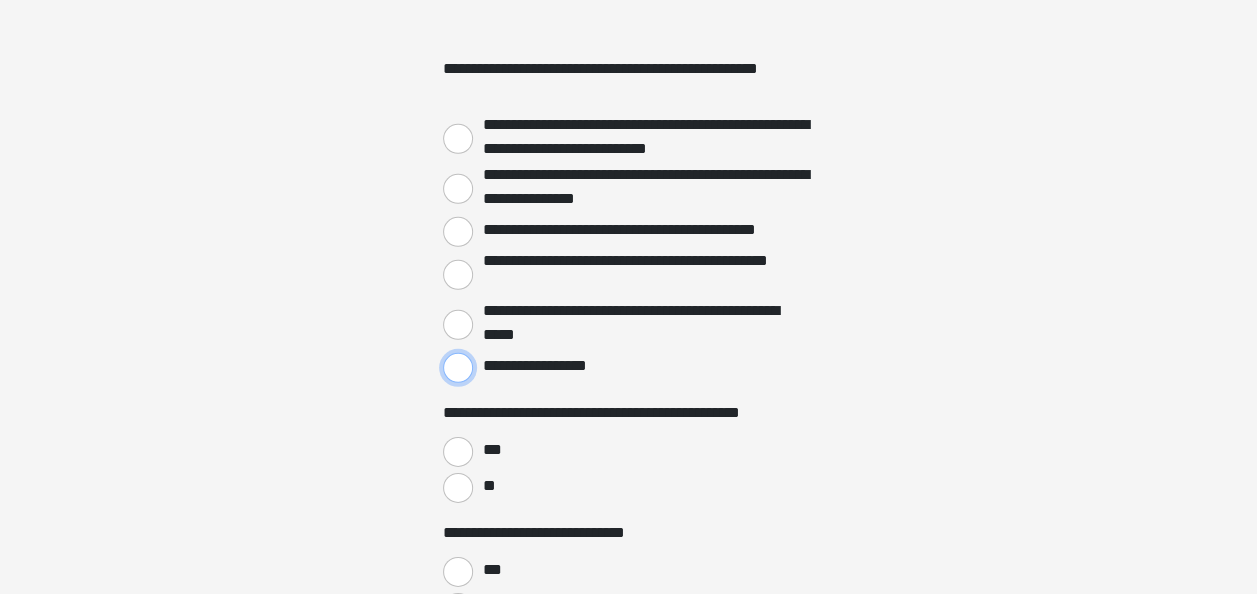 click on "**********" at bounding box center [458, 368] 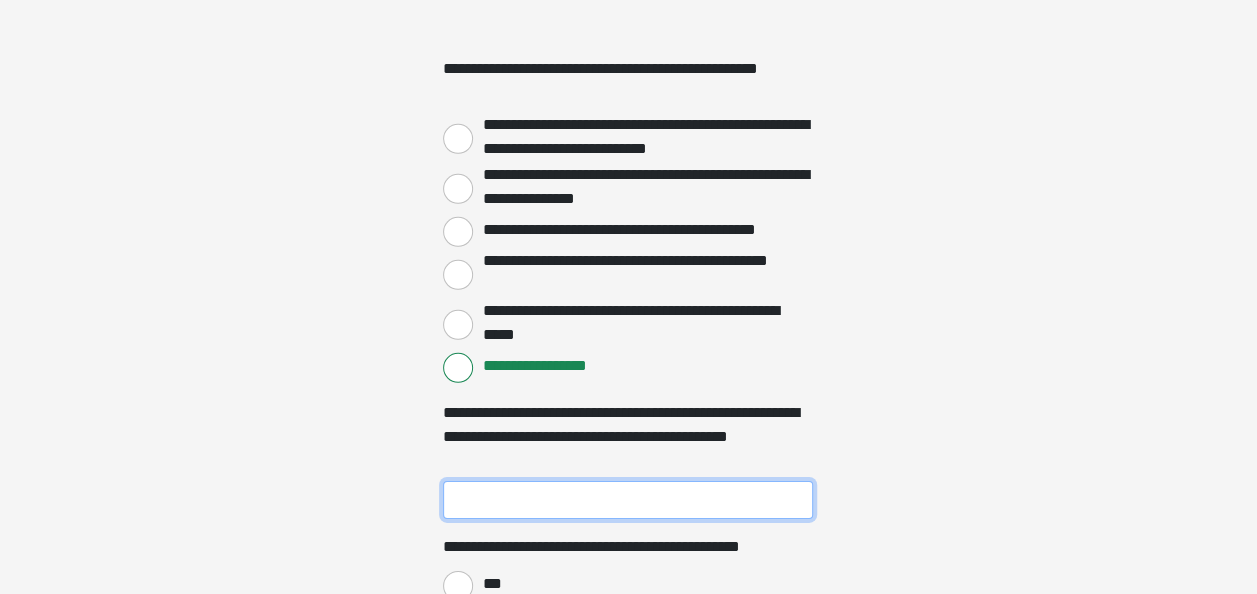 click on "**********" at bounding box center [628, 500] 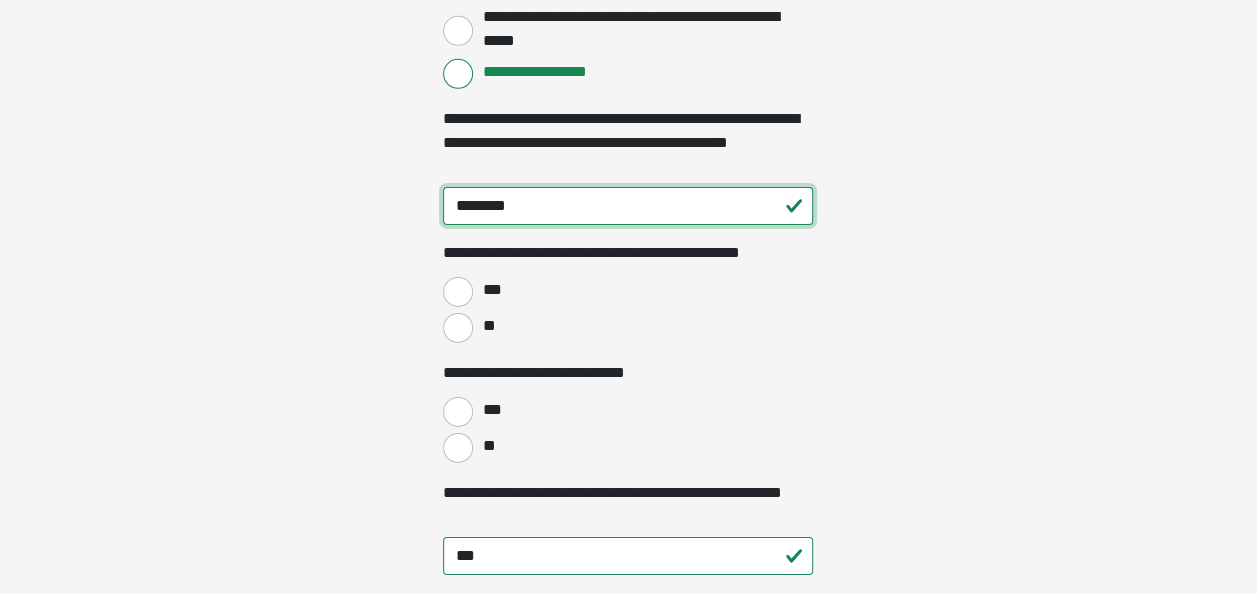 scroll, scrollTop: 3232, scrollLeft: 0, axis: vertical 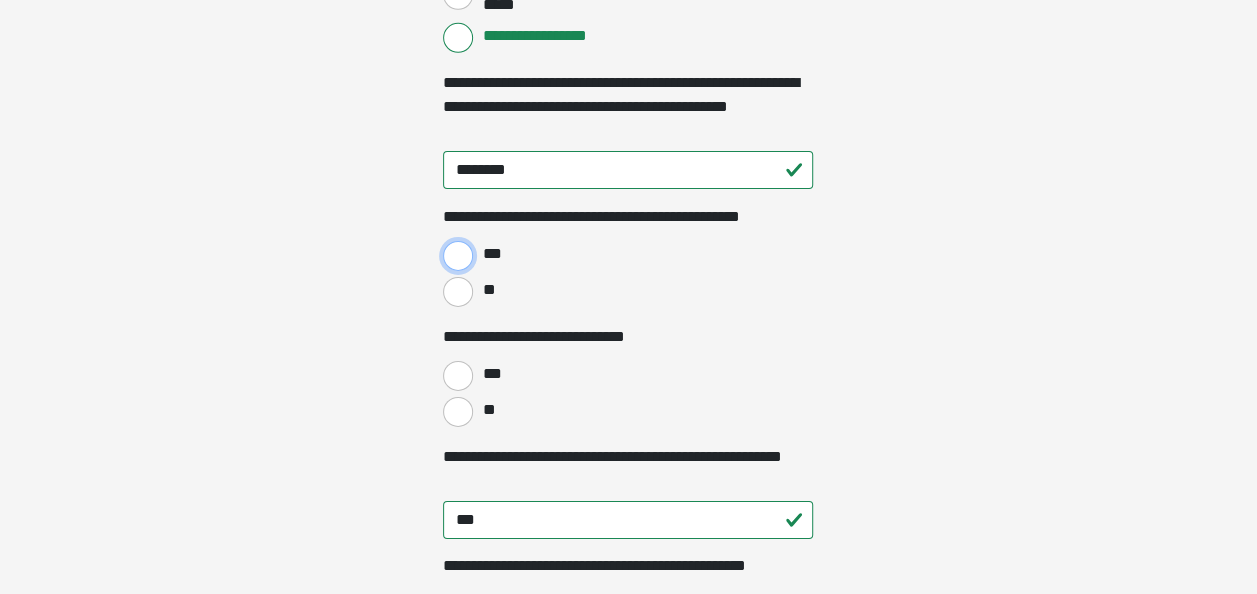 click on "***" at bounding box center [458, 256] 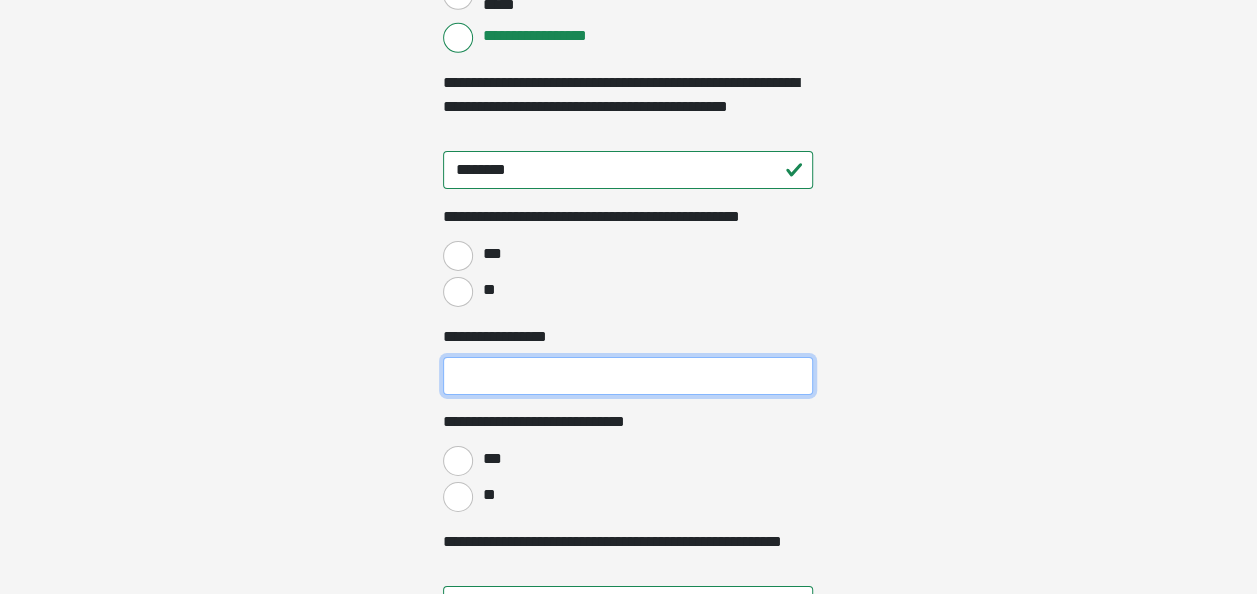 click on "**********" at bounding box center (628, 376) 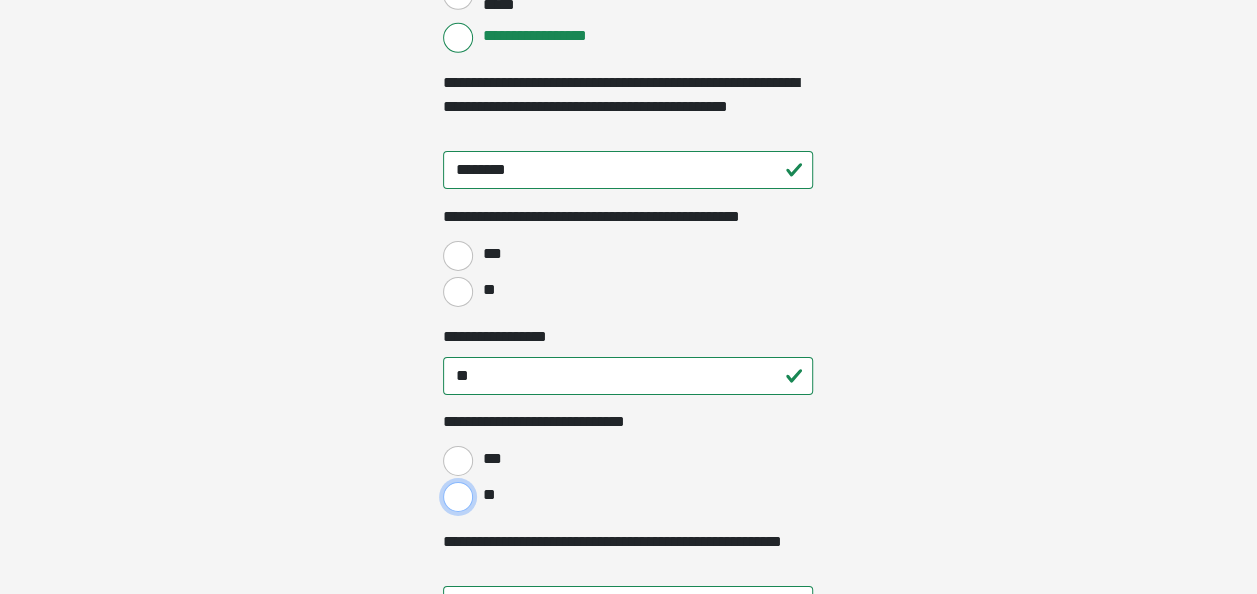 click on "**" at bounding box center [458, 497] 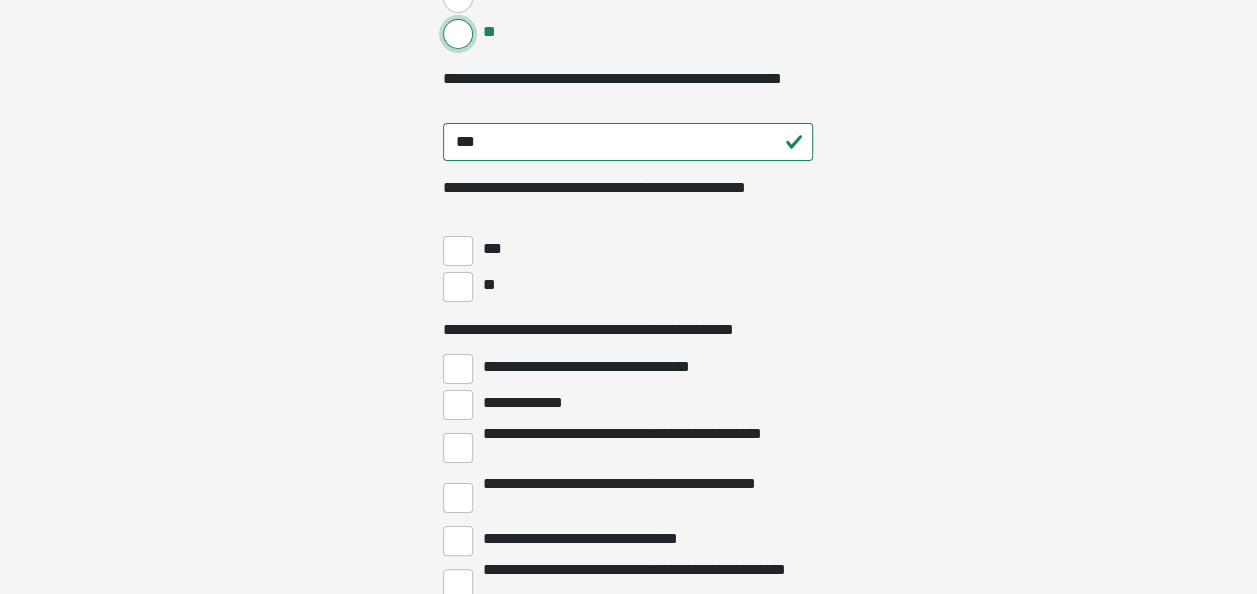 scroll, scrollTop: 3710, scrollLeft: 0, axis: vertical 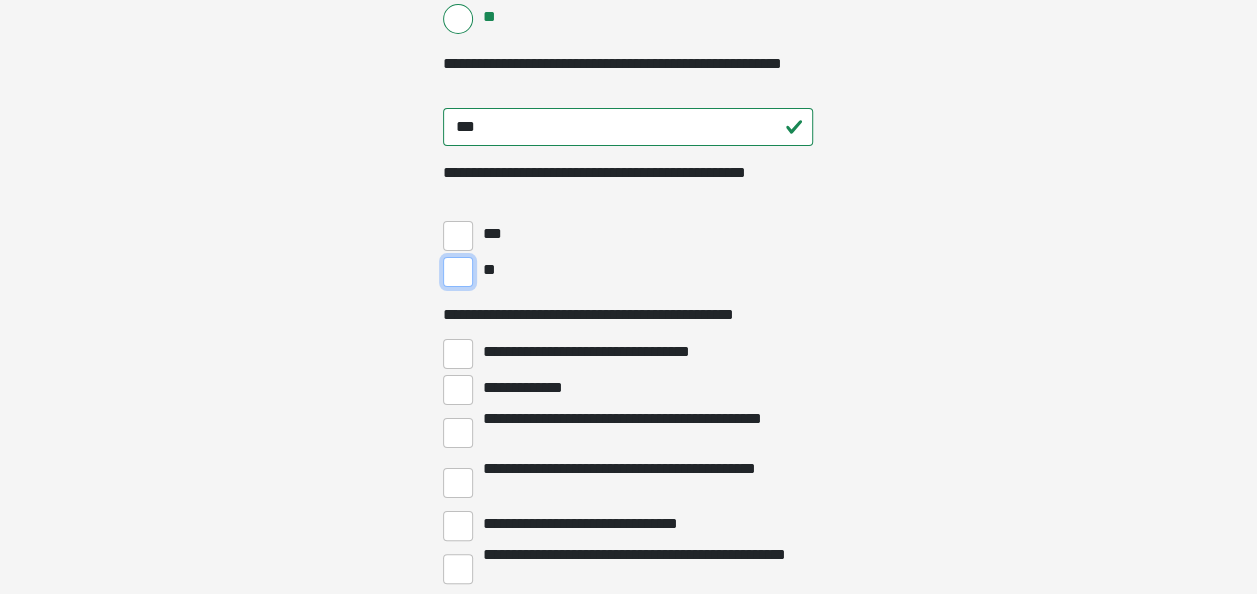 click on "**" at bounding box center [458, 272] 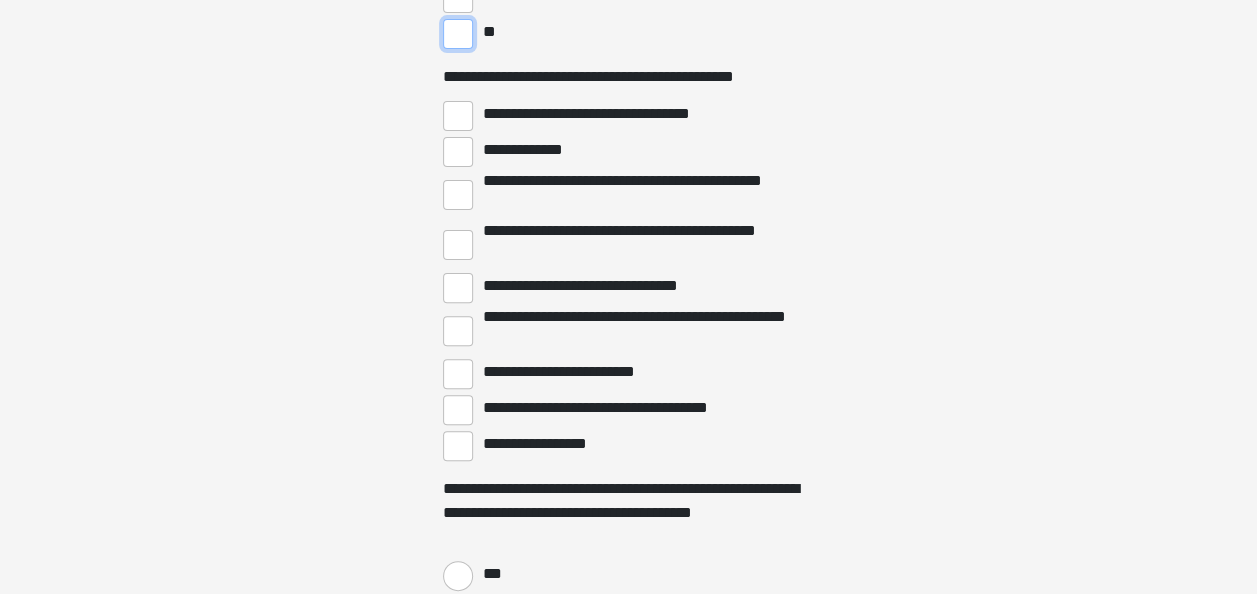 scroll, scrollTop: 3956, scrollLeft: 0, axis: vertical 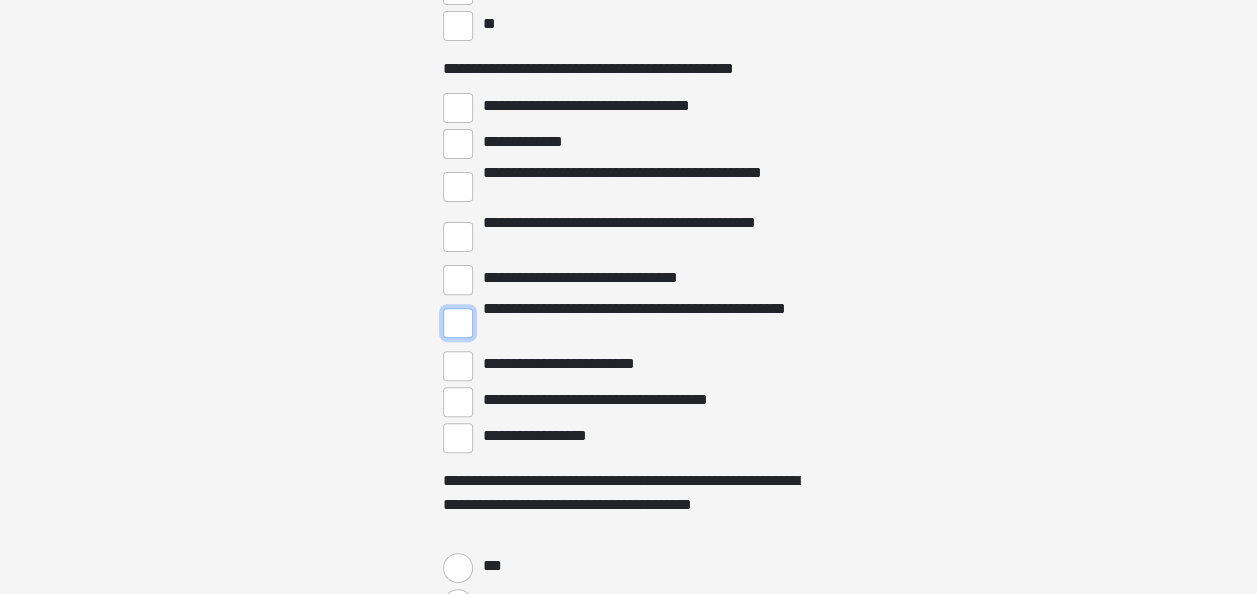 click on "**********" at bounding box center [458, 323] 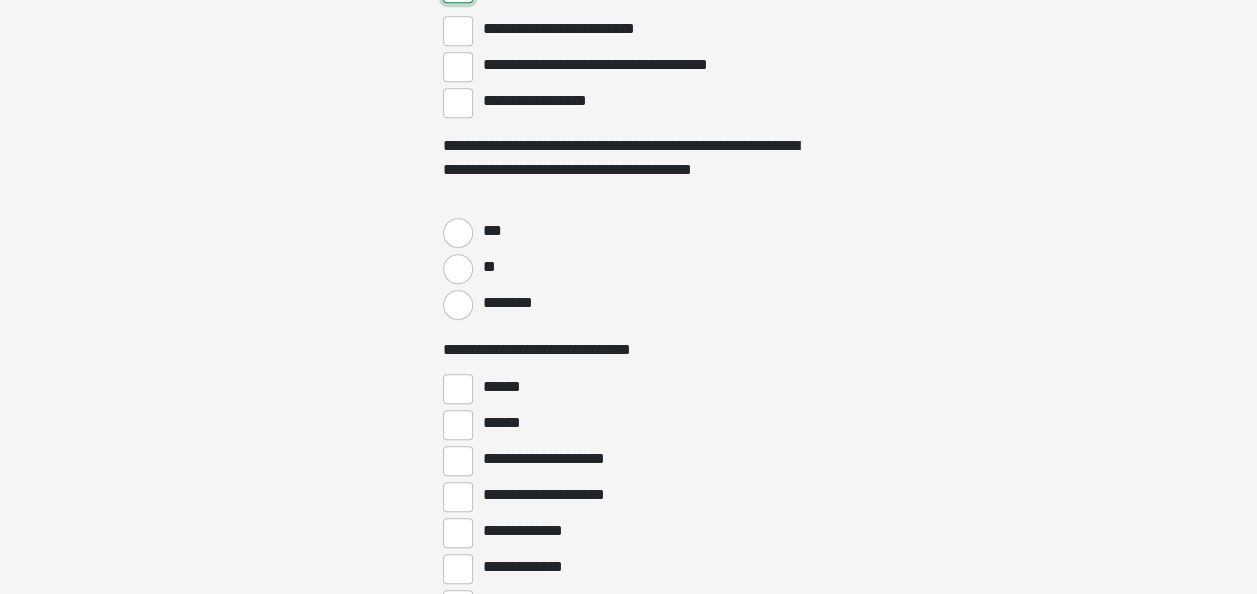 scroll, scrollTop: 4298, scrollLeft: 0, axis: vertical 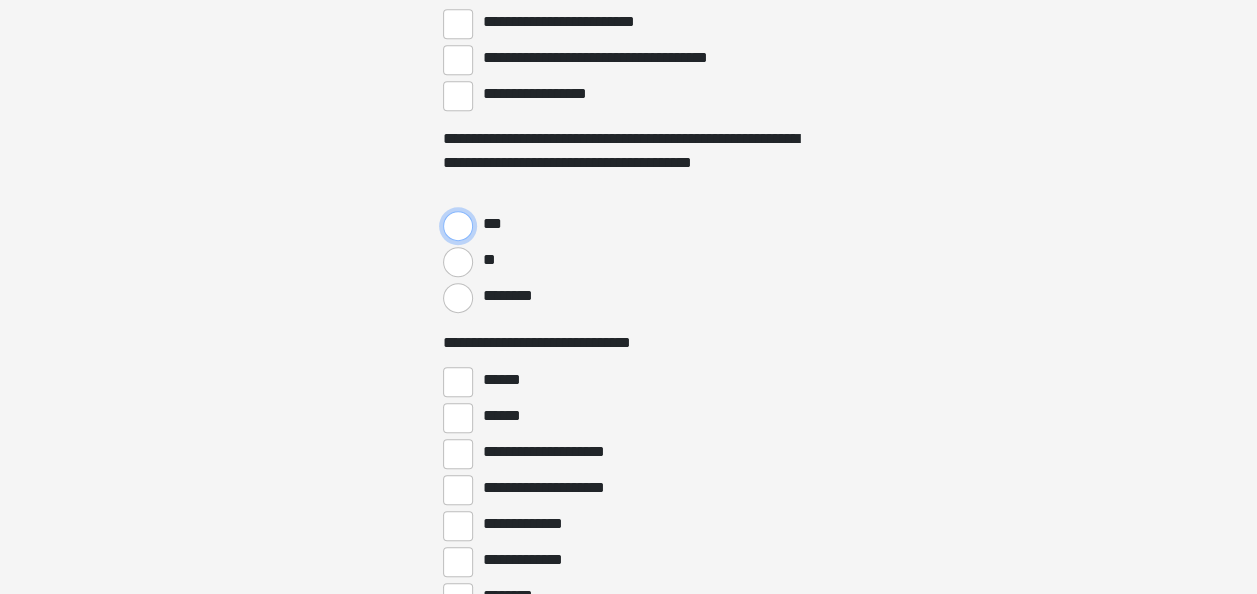 click on "***" at bounding box center (458, 226) 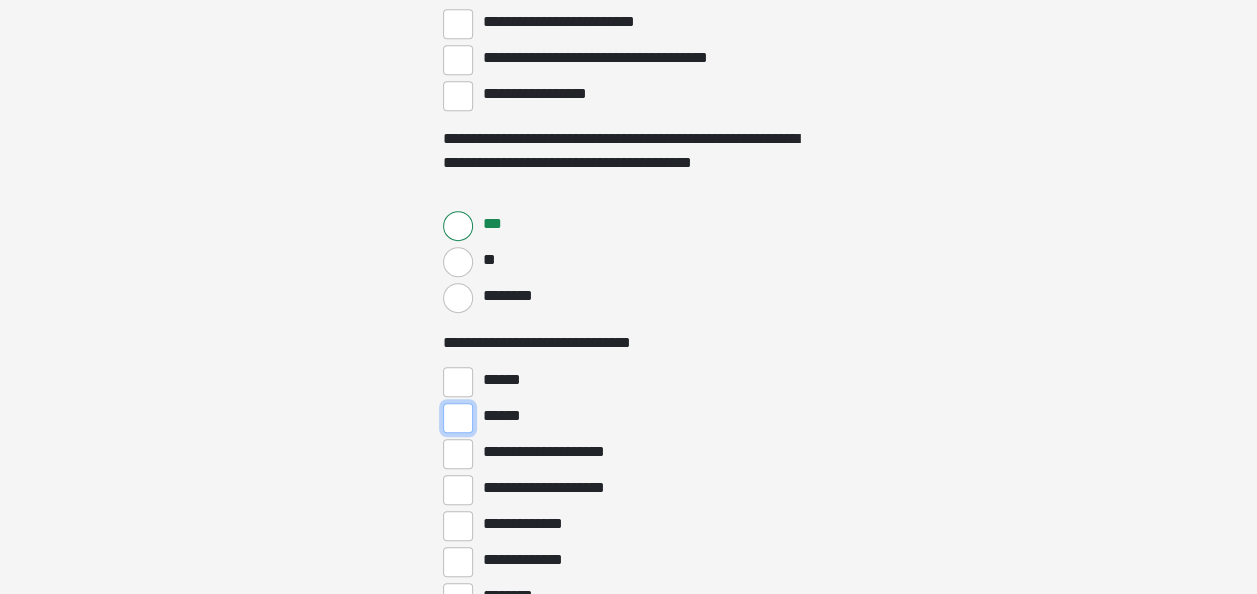 click on "******" at bounding box center [458, 418] 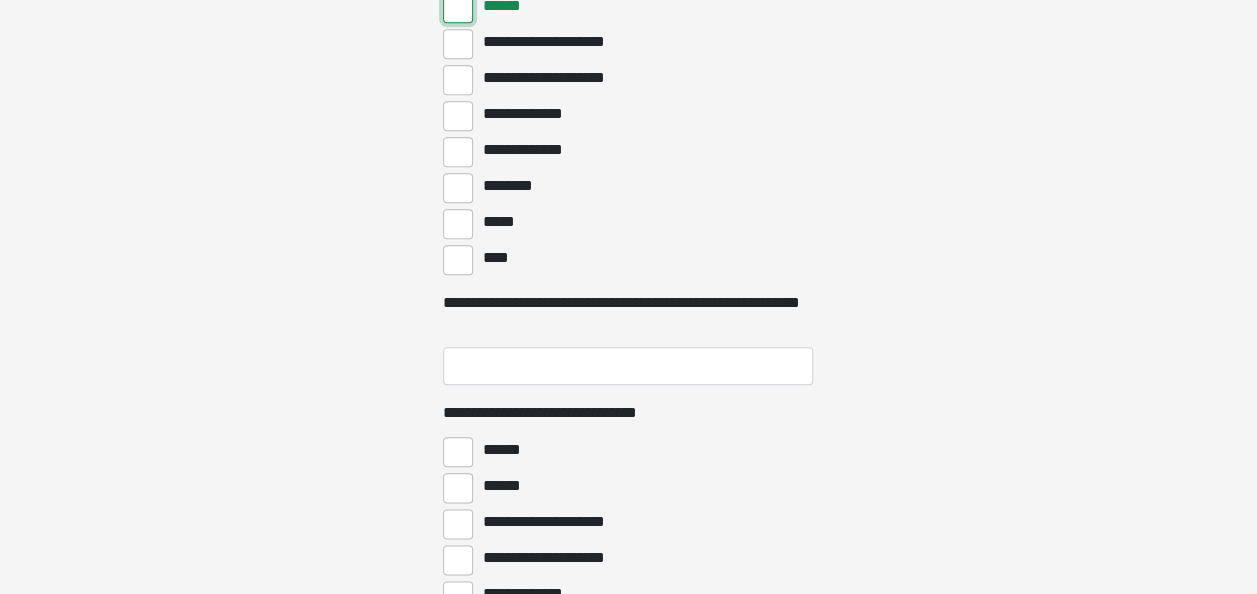 scroll, scrollTop: 4716, scrollLeft: 0, axis: vertical 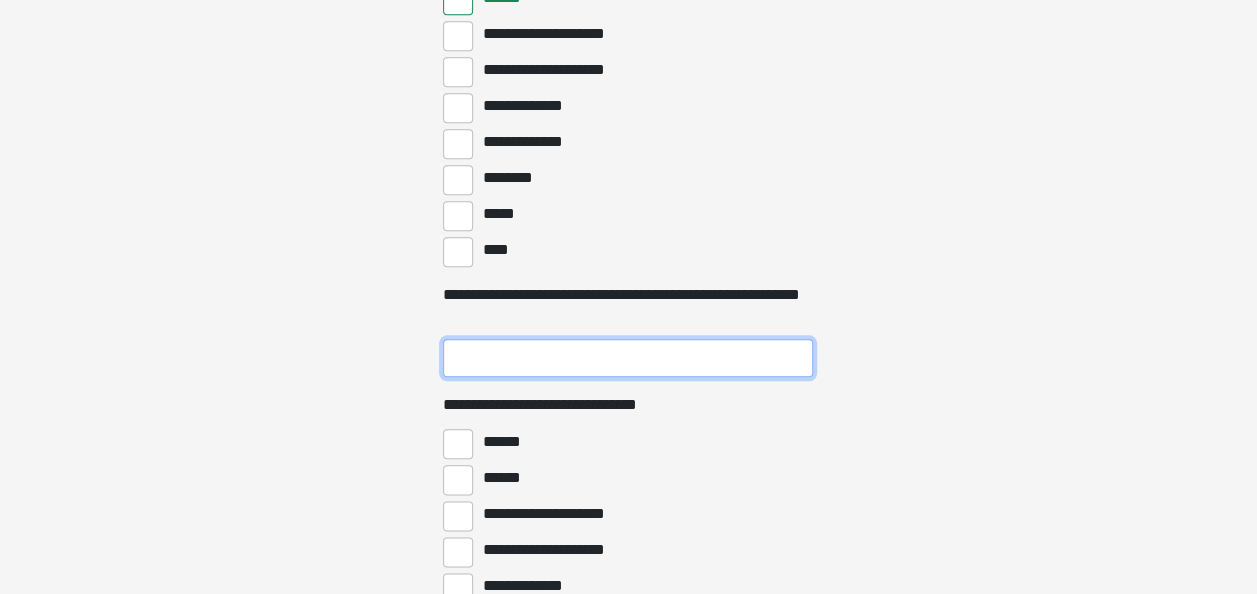 click on "**********" at bounding box center [628, 358] 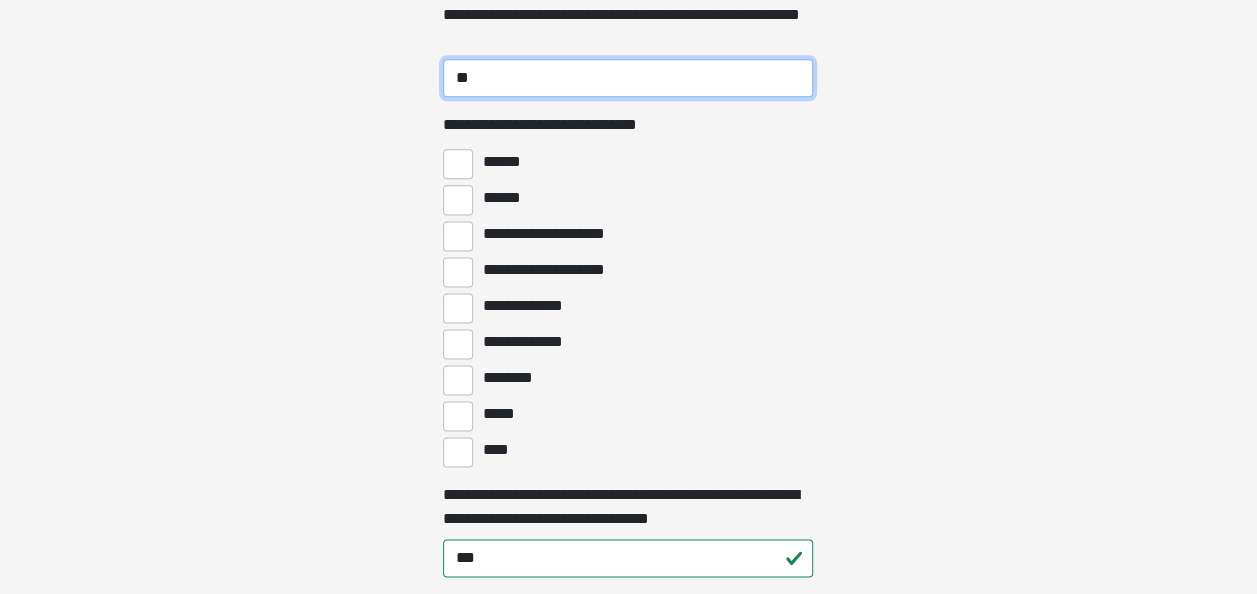 scroll, scrollTop: 5004, scrollLeft: 0, axis: vertical 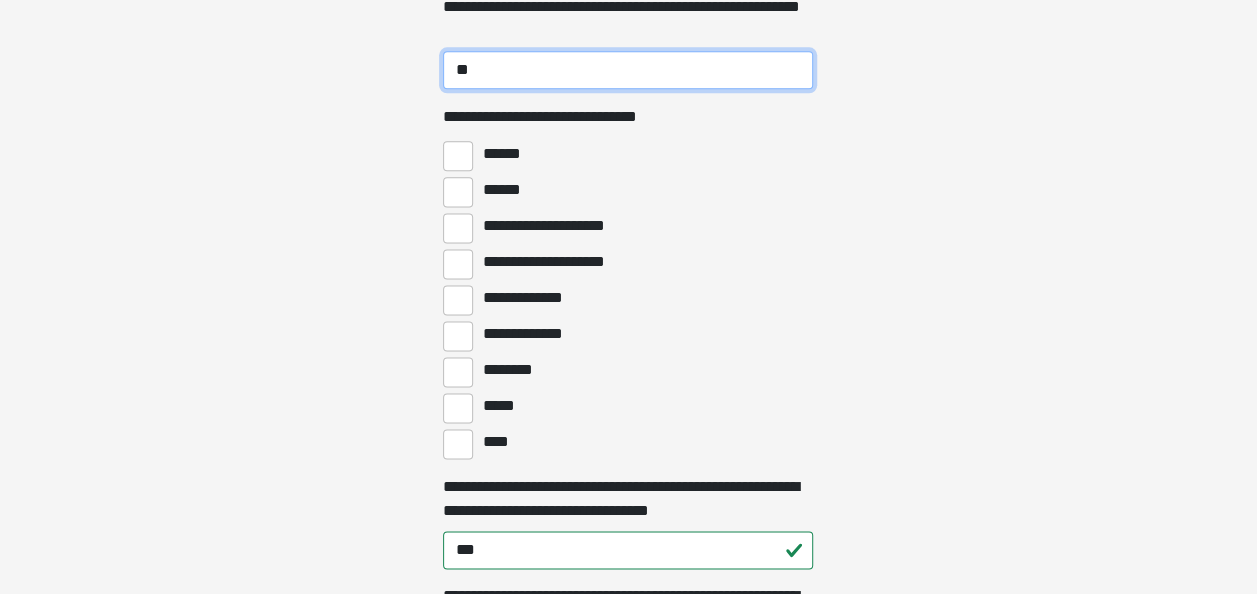 type on "**" 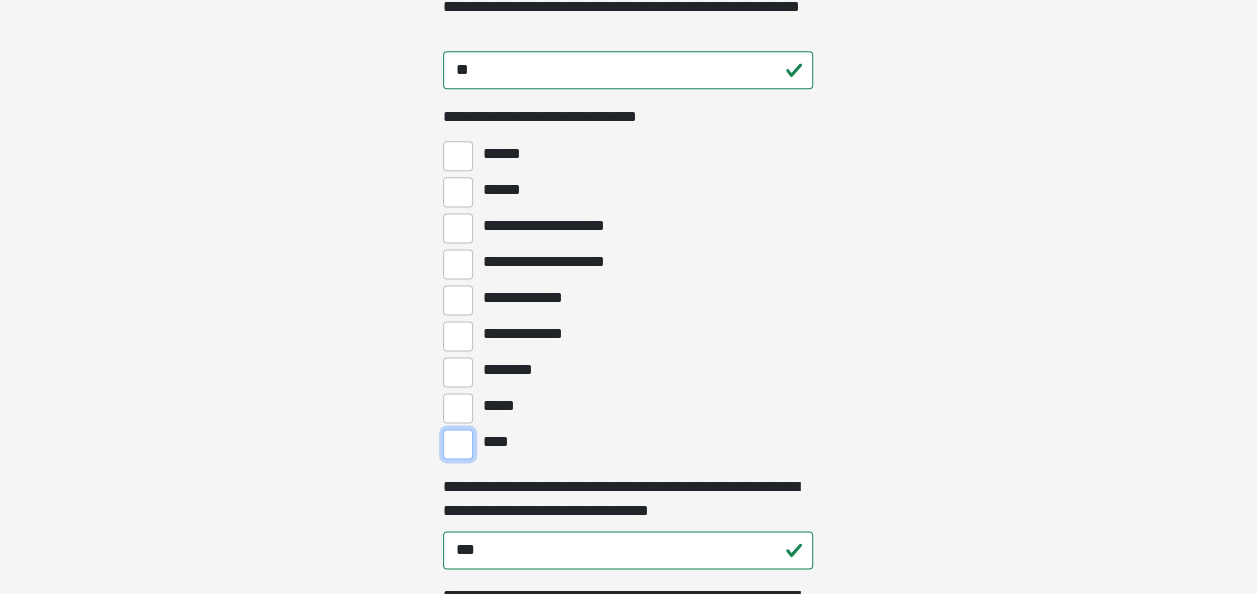 click on "****" at bounding box center (458, 444) 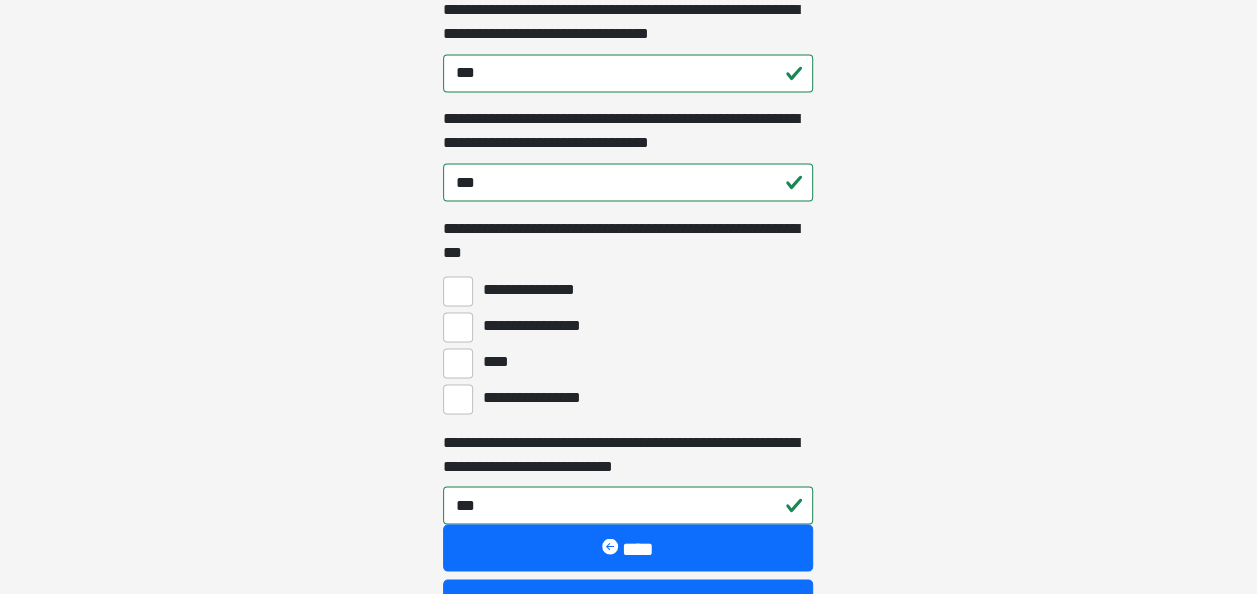 scroll, scrollTop: 5496, scrollLeft: 0, axis: vertical 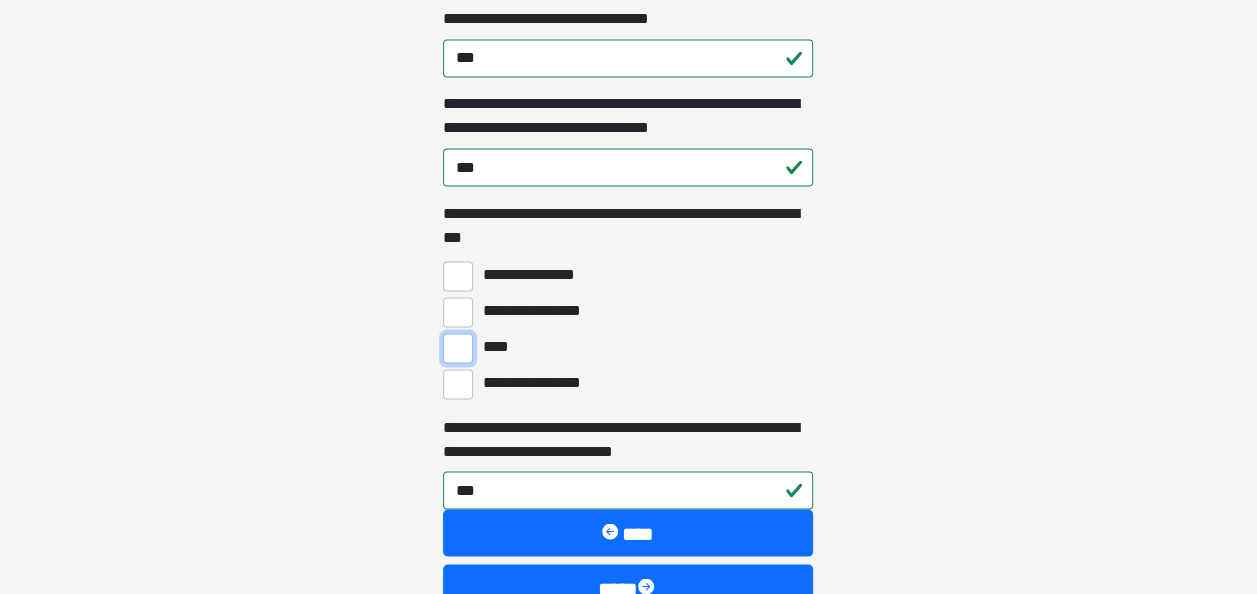 click on "****" at bounding box center [458, 348] 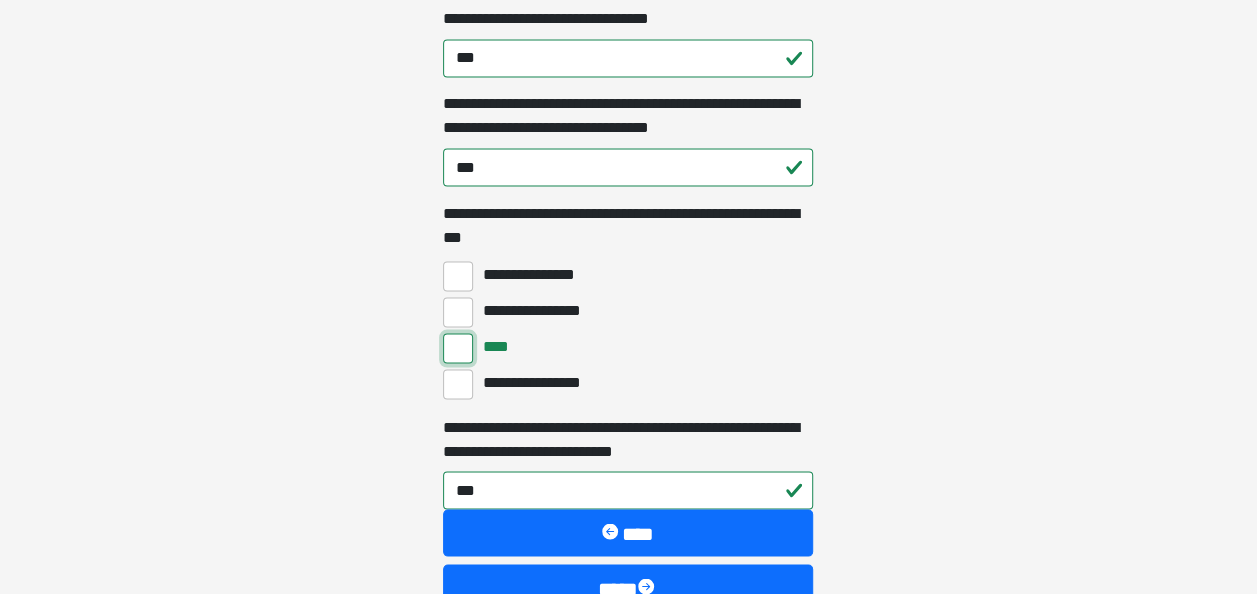 scroll, scrollTop: 5632, scrollLeft: 0, axis: vertical 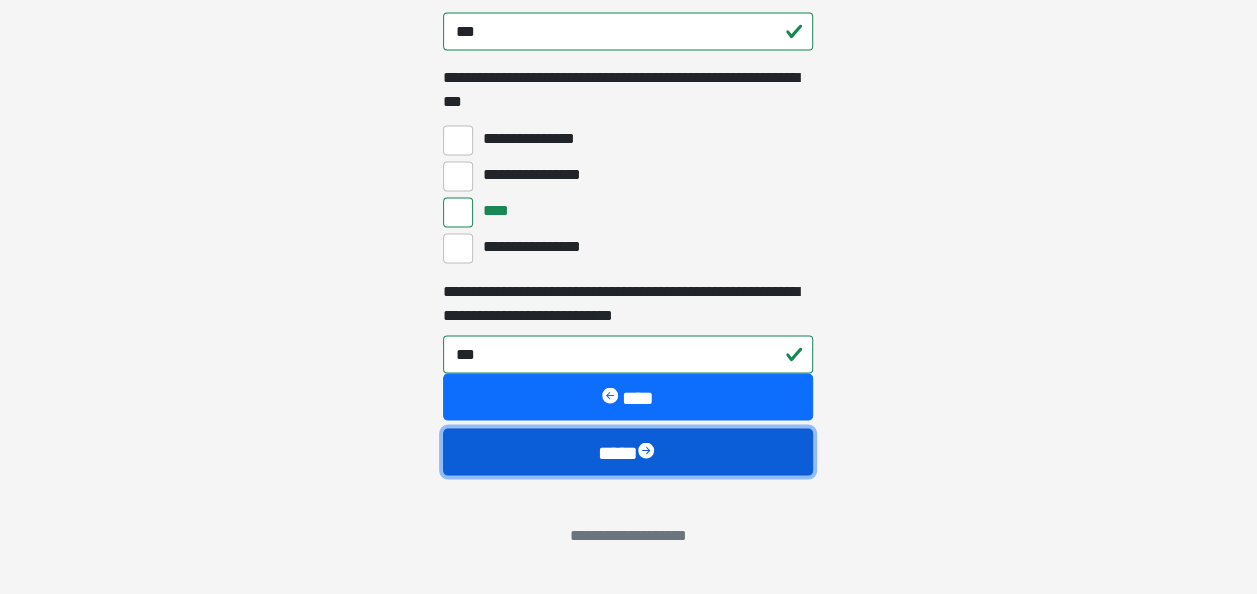 click on "****" at bounding box center [628, 451] 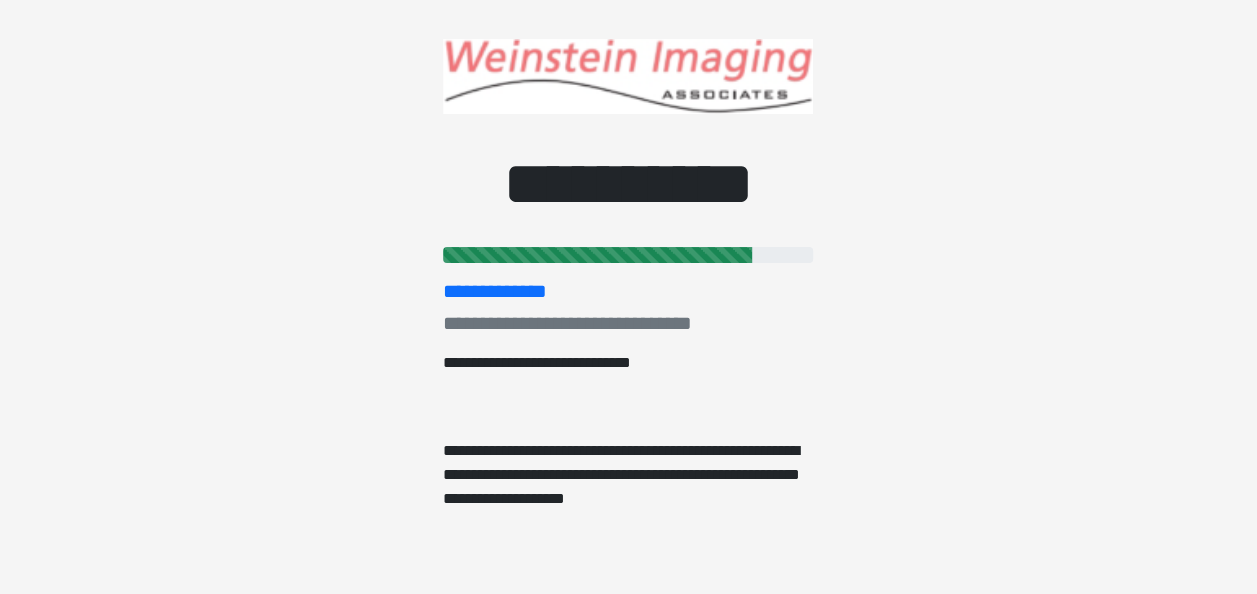 scroll, scrollTop: 0, scrollLeft: 0, axis: both 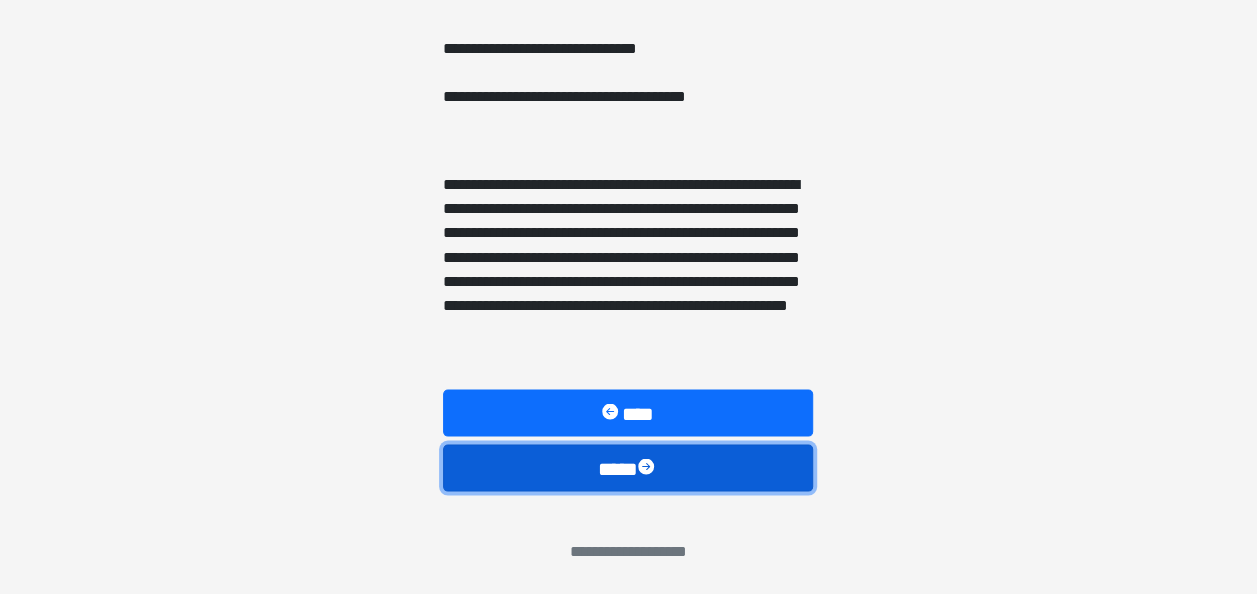 click on "****" at bounding box center [628, 467] 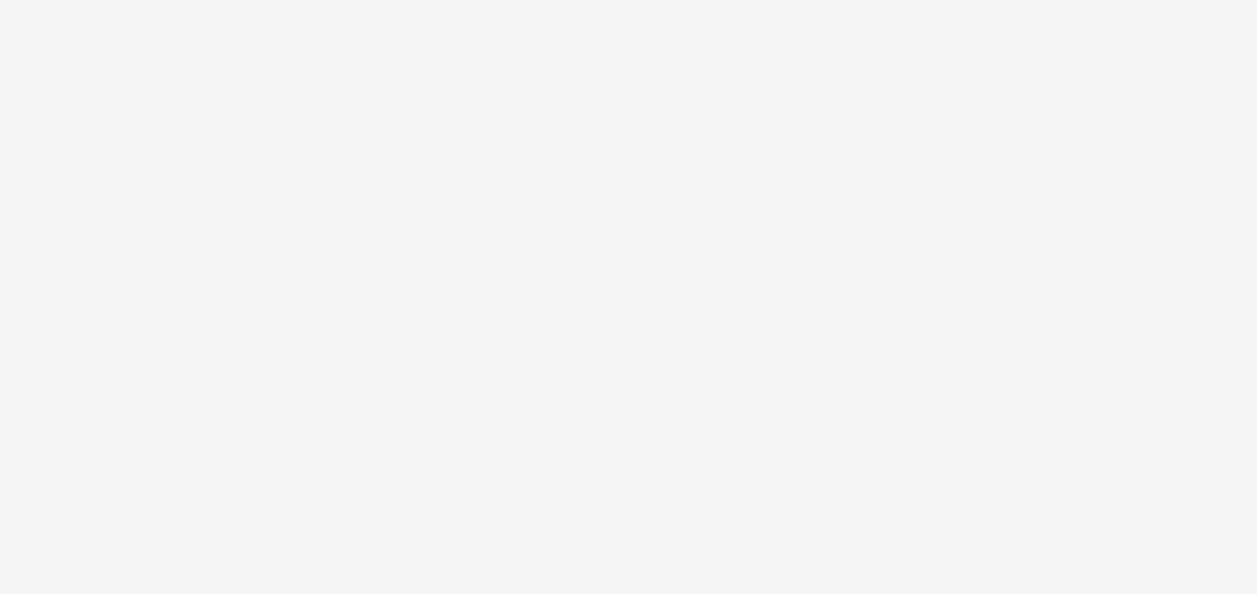 scroll, scrollTop: 167, scrollLeft: 0, axis: vertical 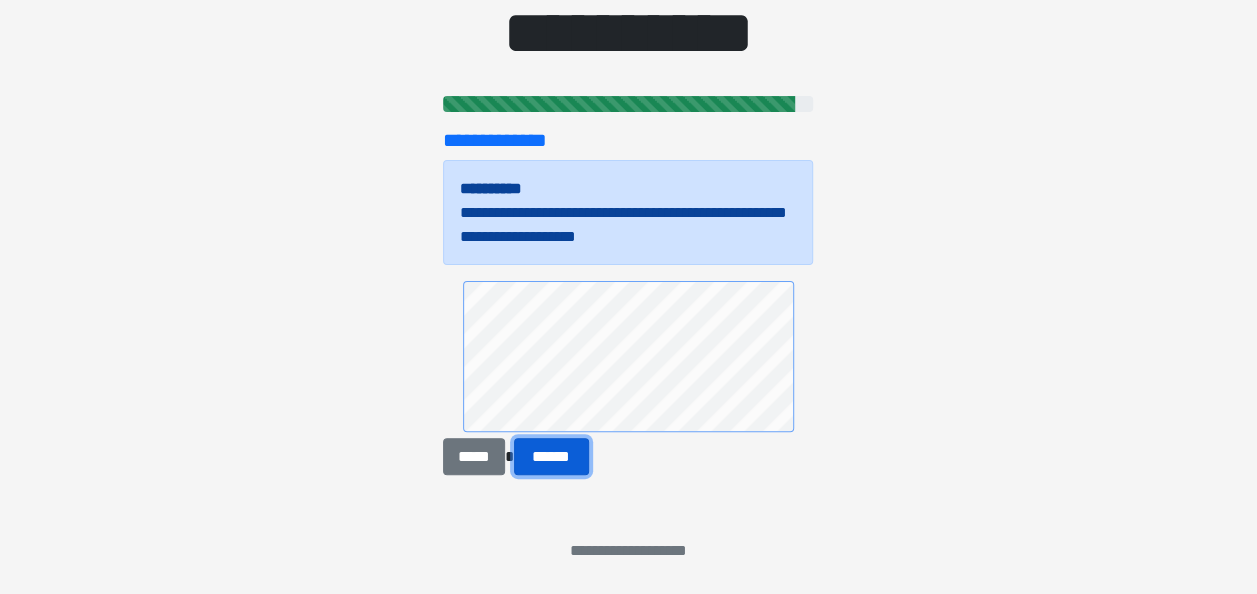 click on "******" at bounding box center (551, 456) 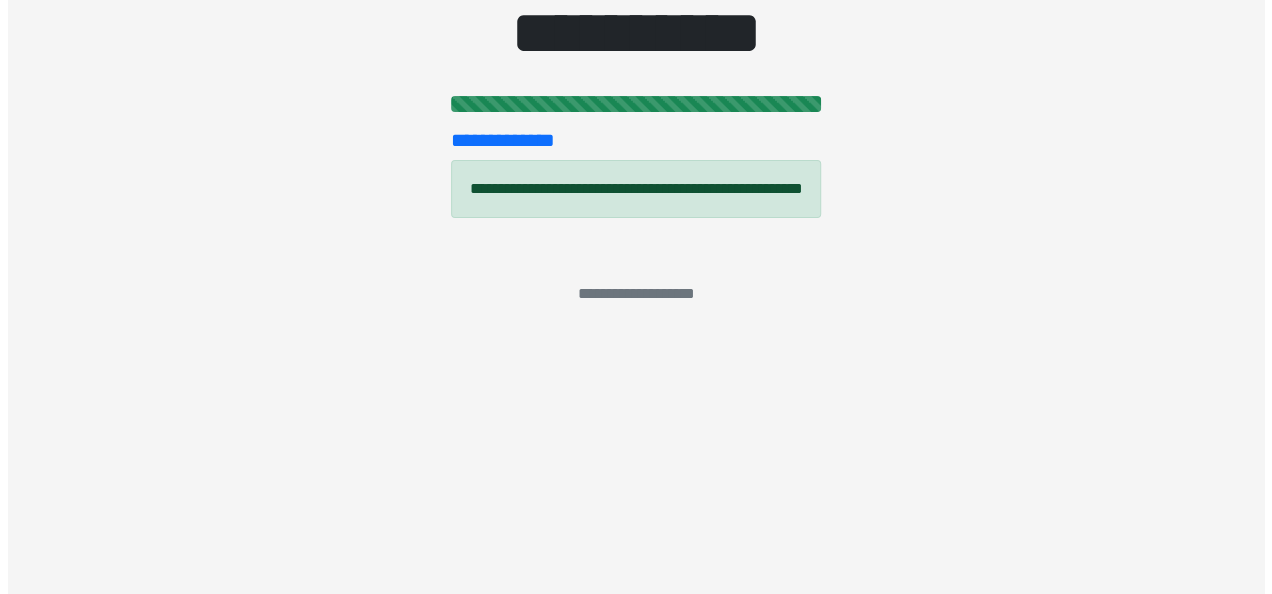scroll, scrollTop: 0, scrollLeft: 0, axis: both 